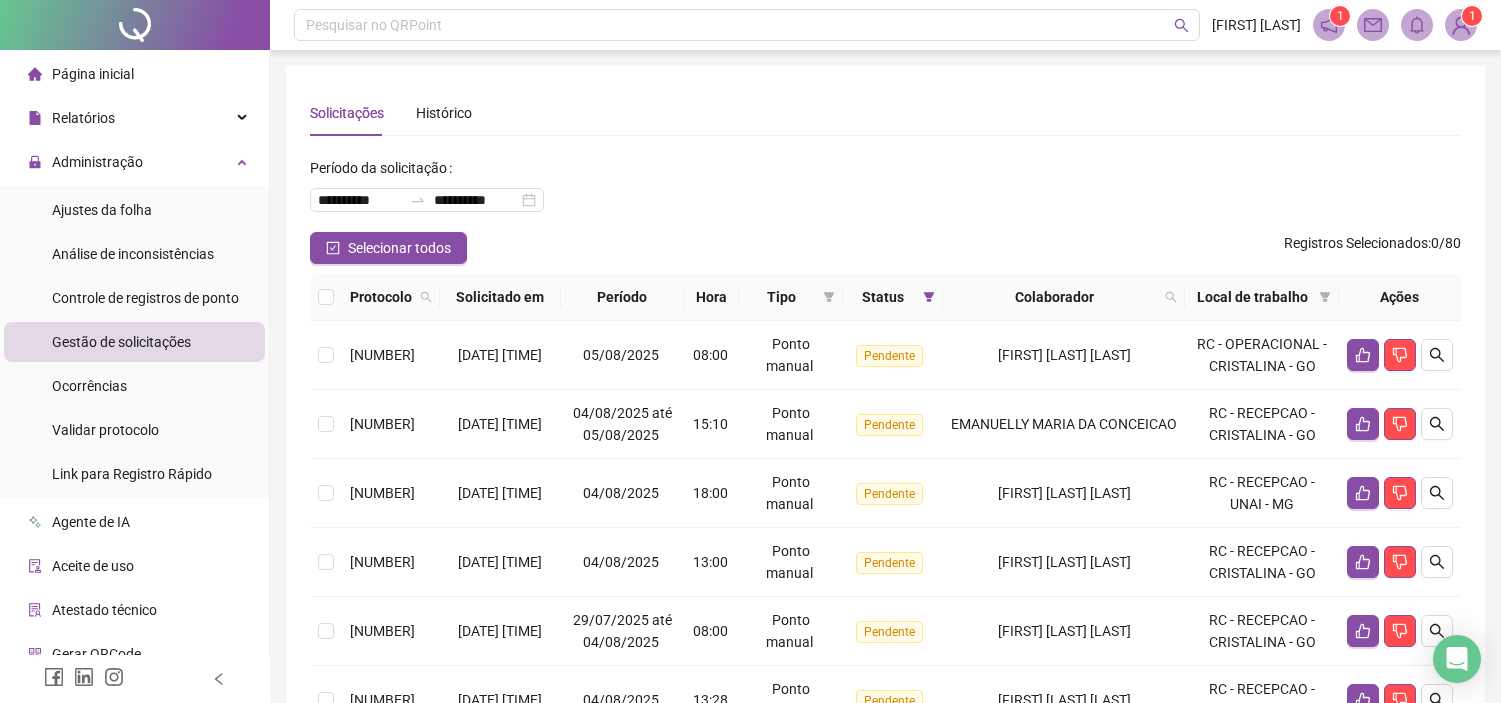 scroll, scrollTop: 0, scrollLeft: 0, axis: both 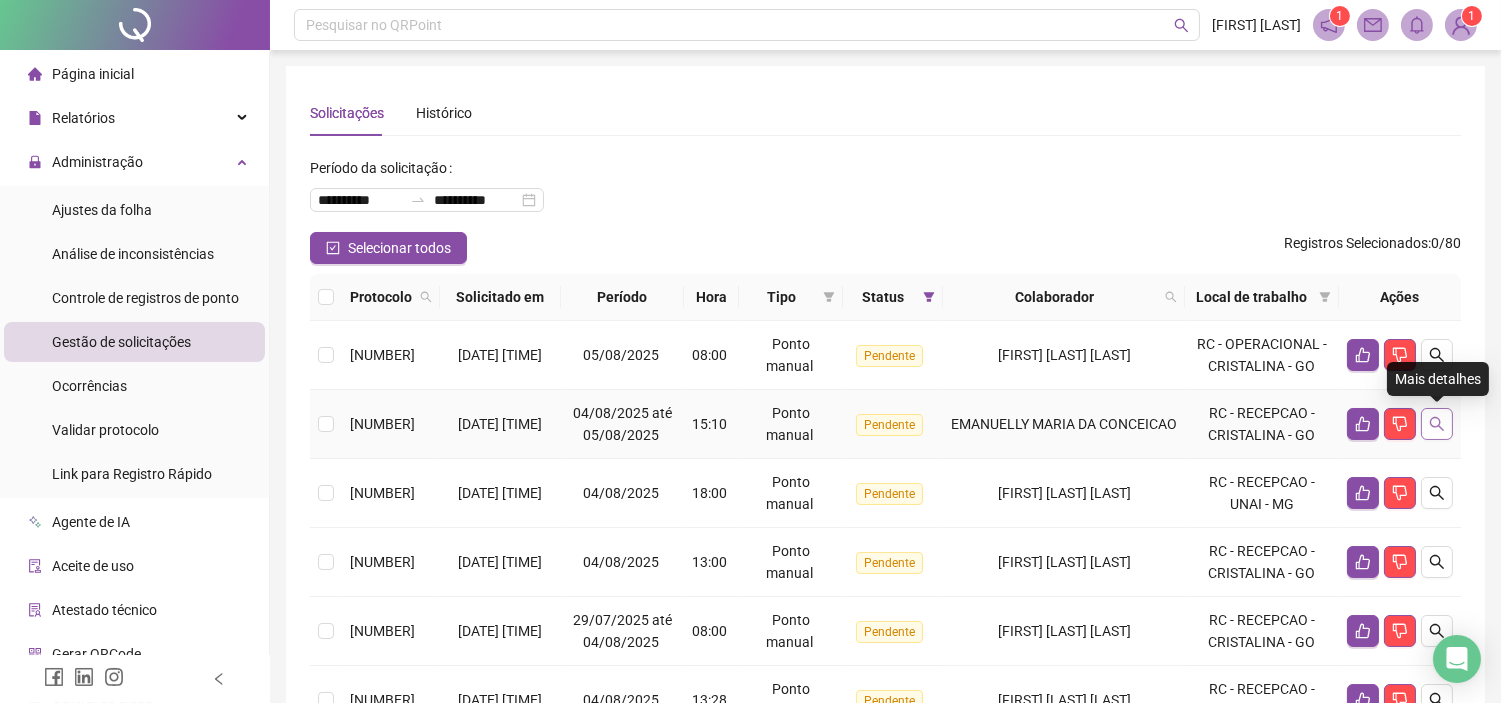 click 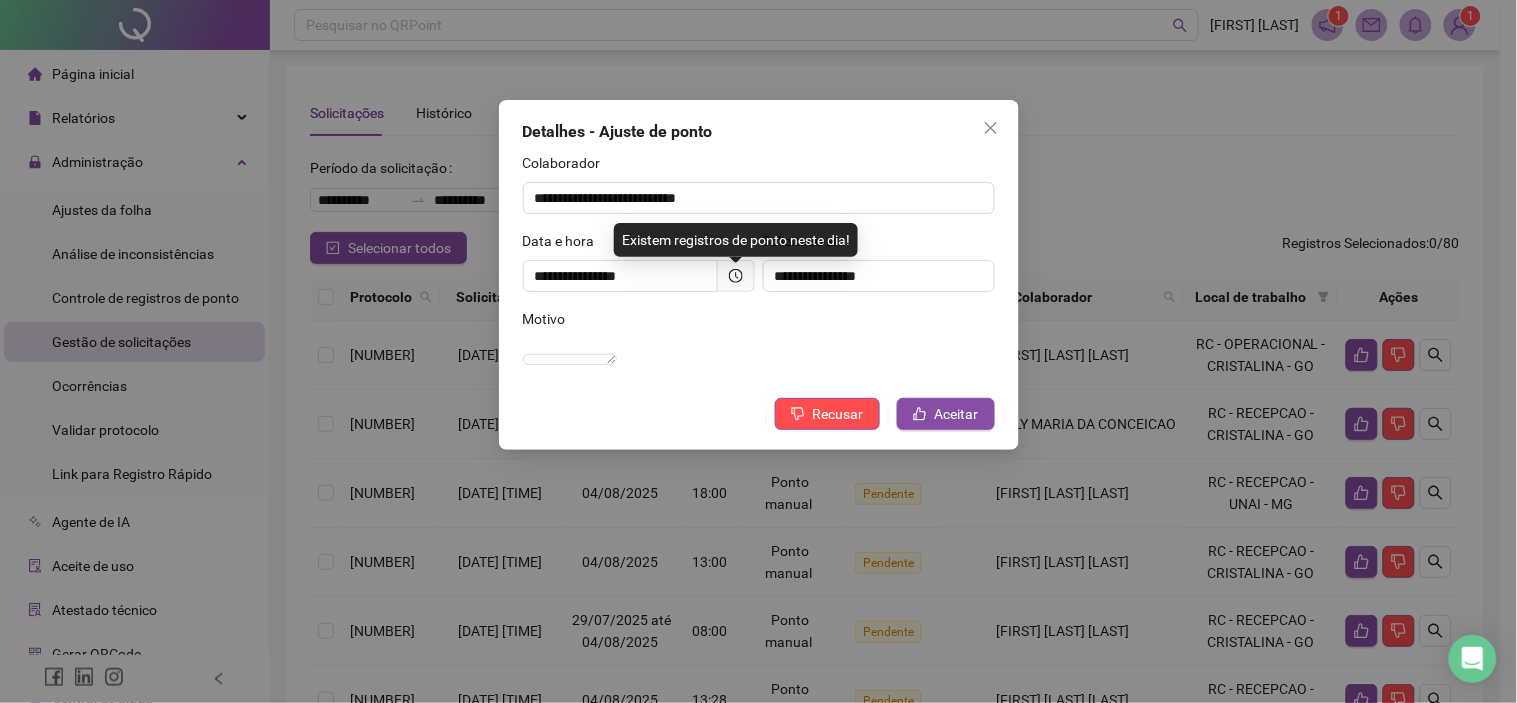 click at bounding box center (736, 276) 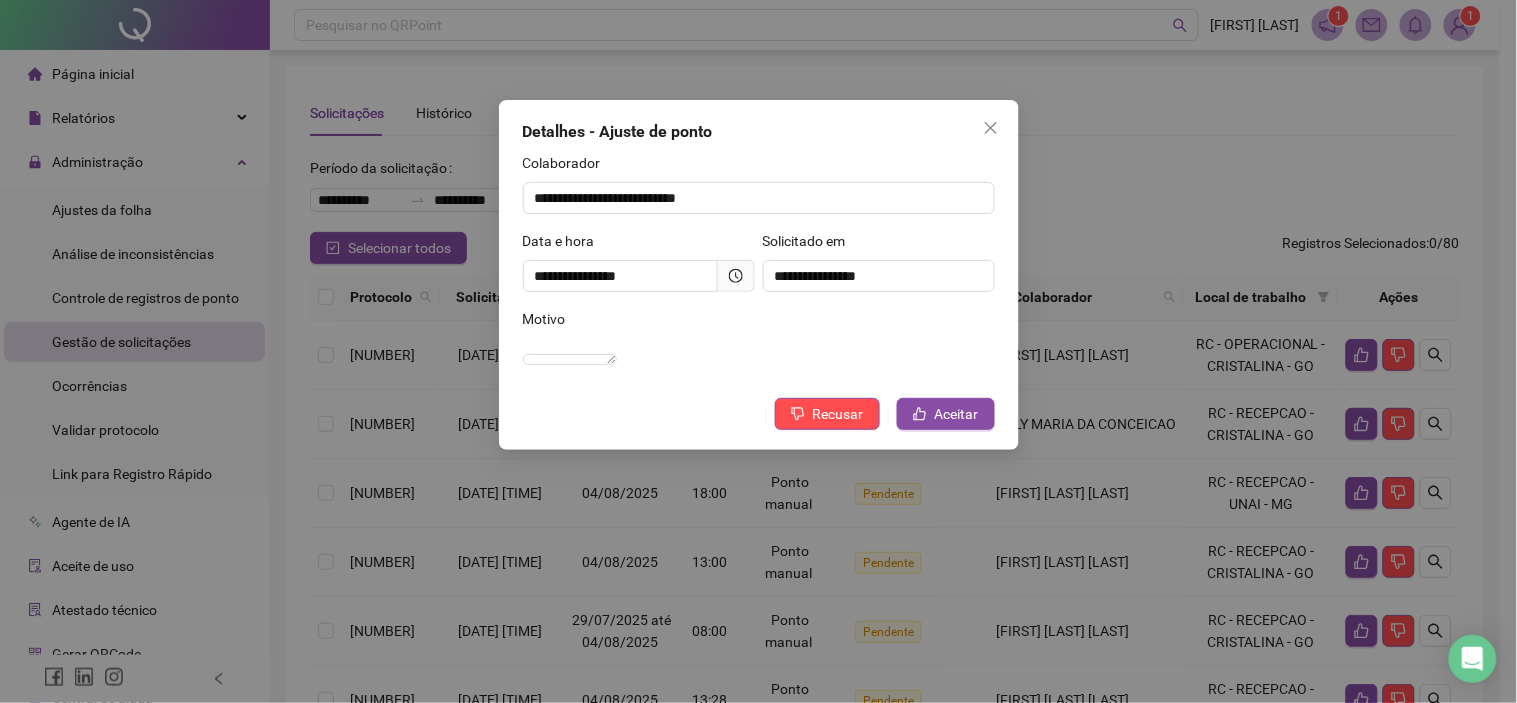 click 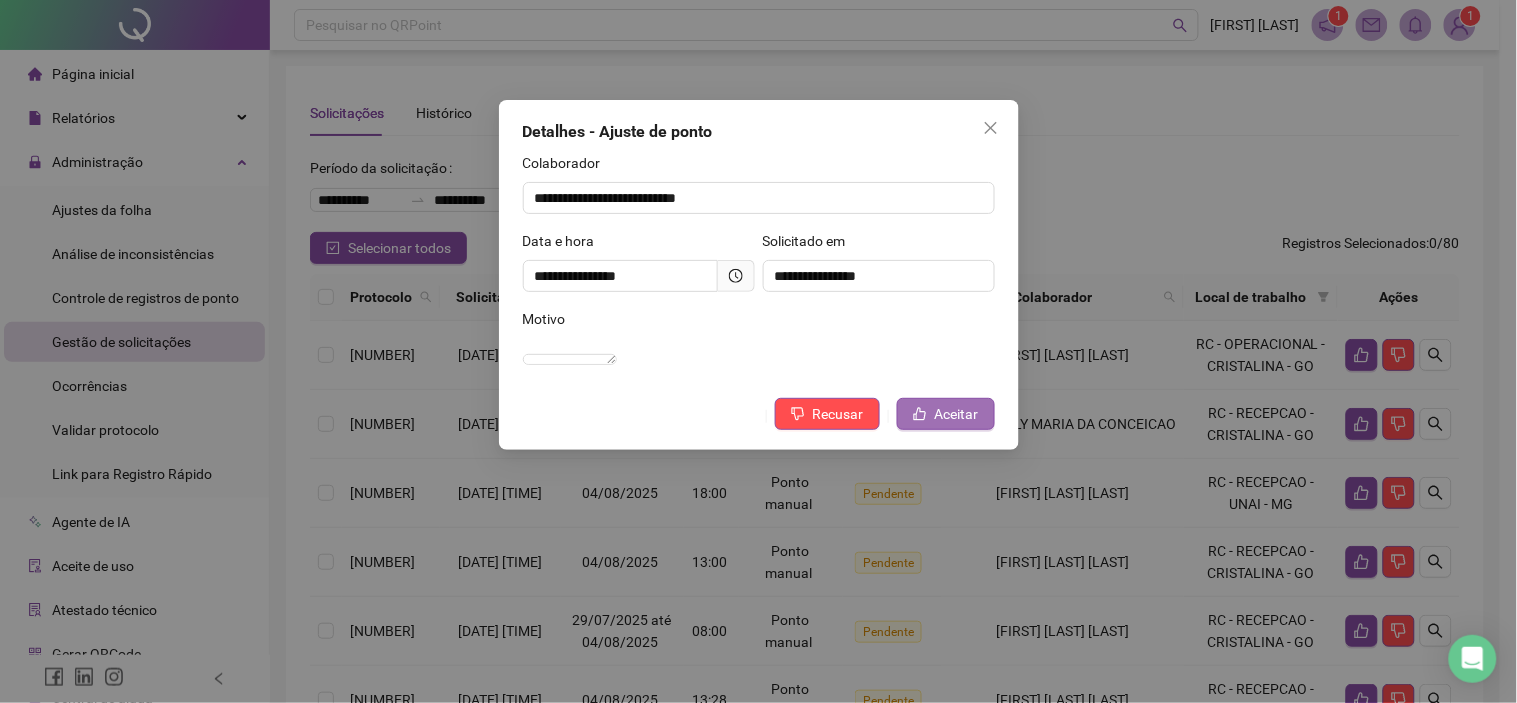 click on "Aceitar" at bounding box center [957, 414] 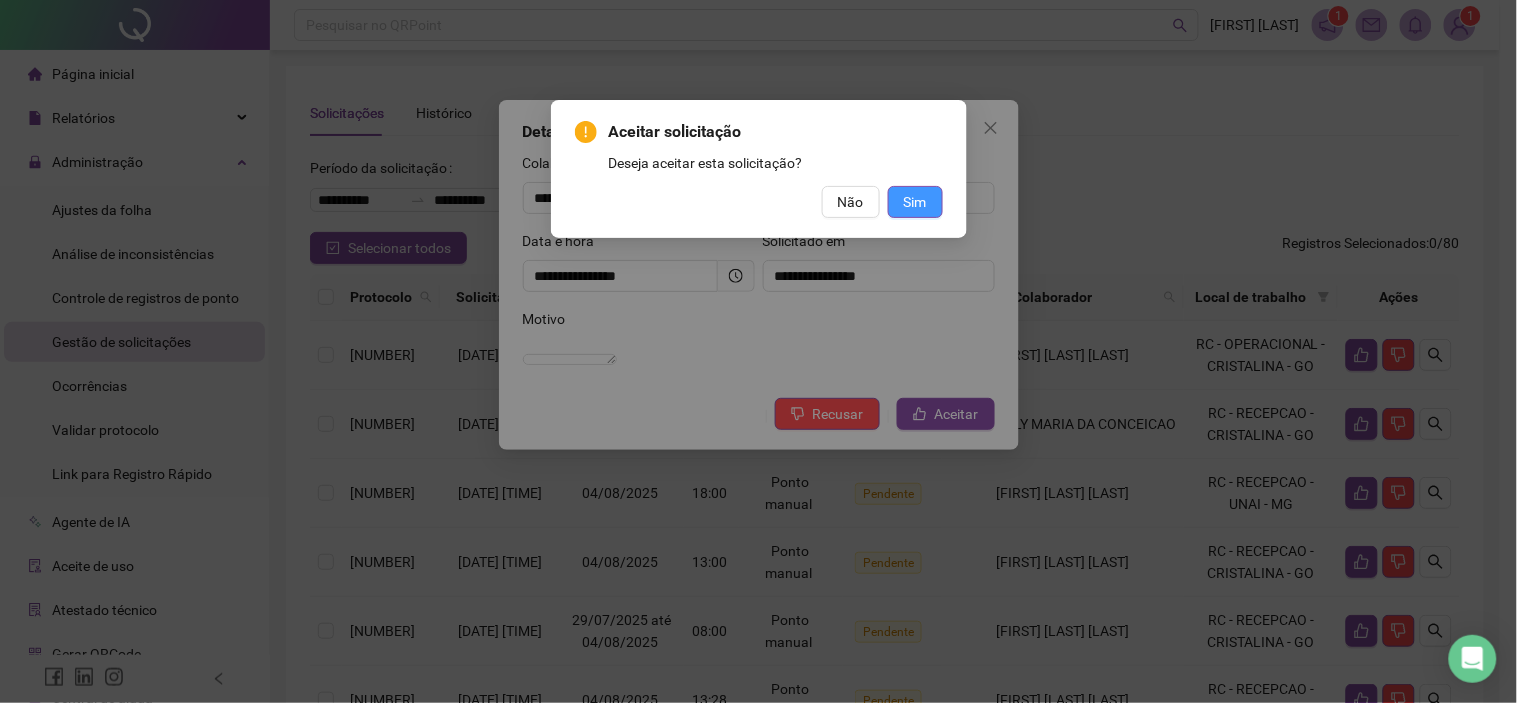 click on "Sim" at bounding box center [915, 202] 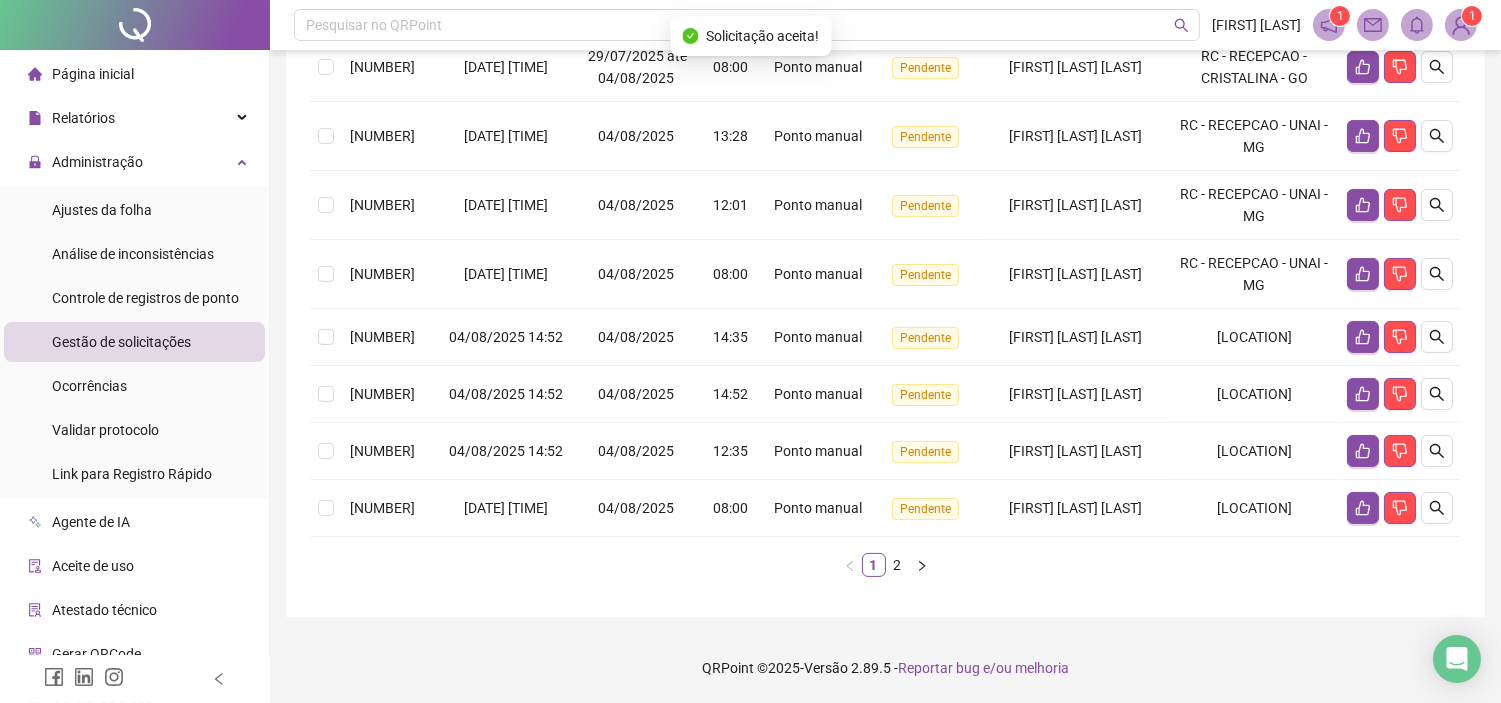 scroll, scrollTop: 612, scrollLeft: 0, axis: vertical 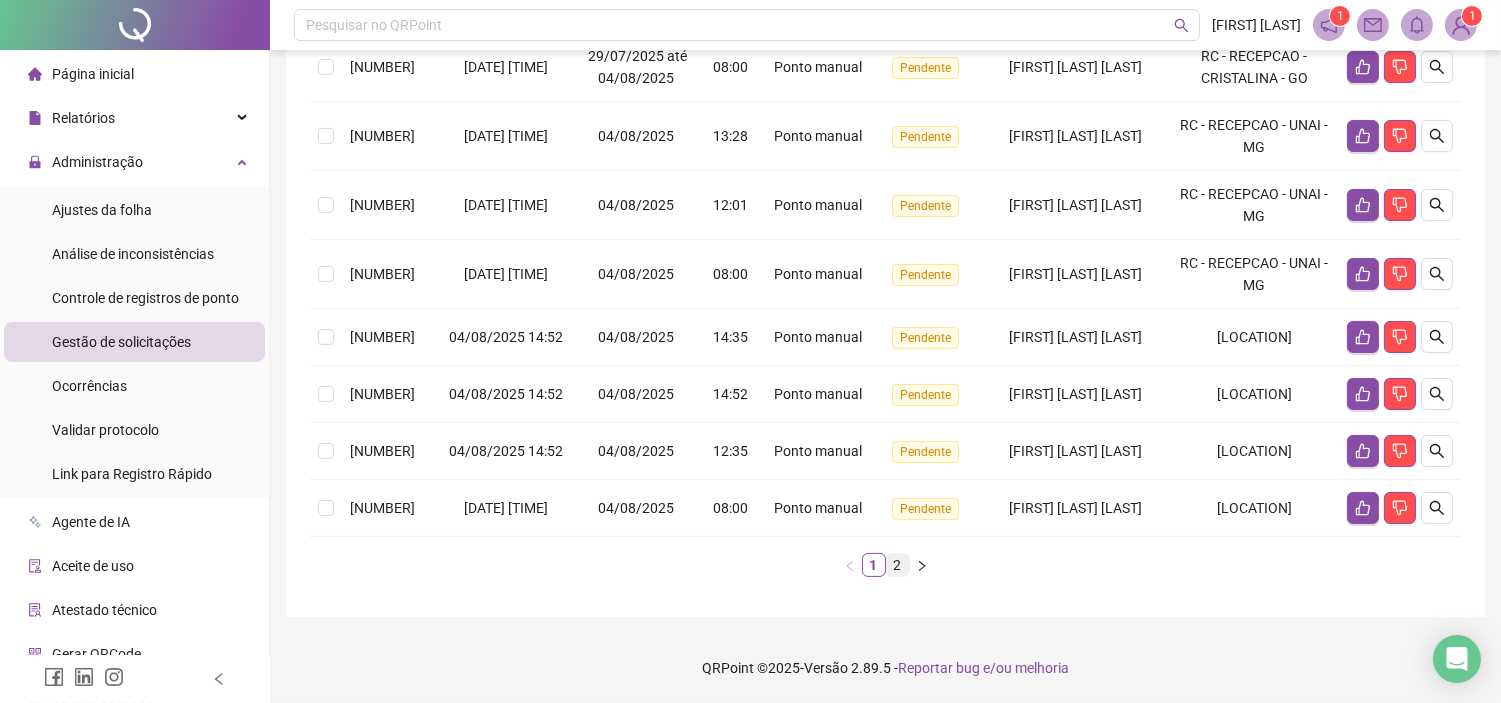 click on "2" at bounding box center [898, 565] 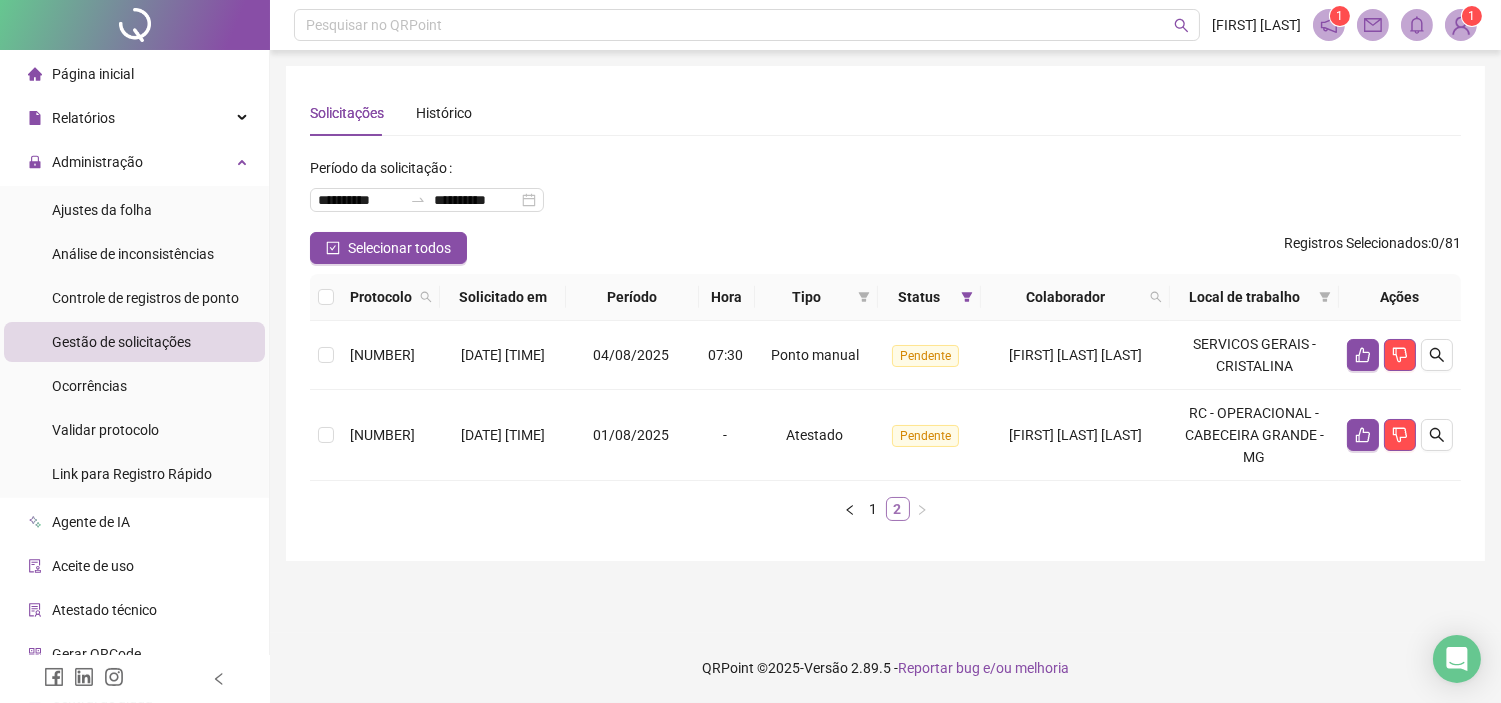 scroll, scrollTop: 0, scrollLeft: 0, axis: both 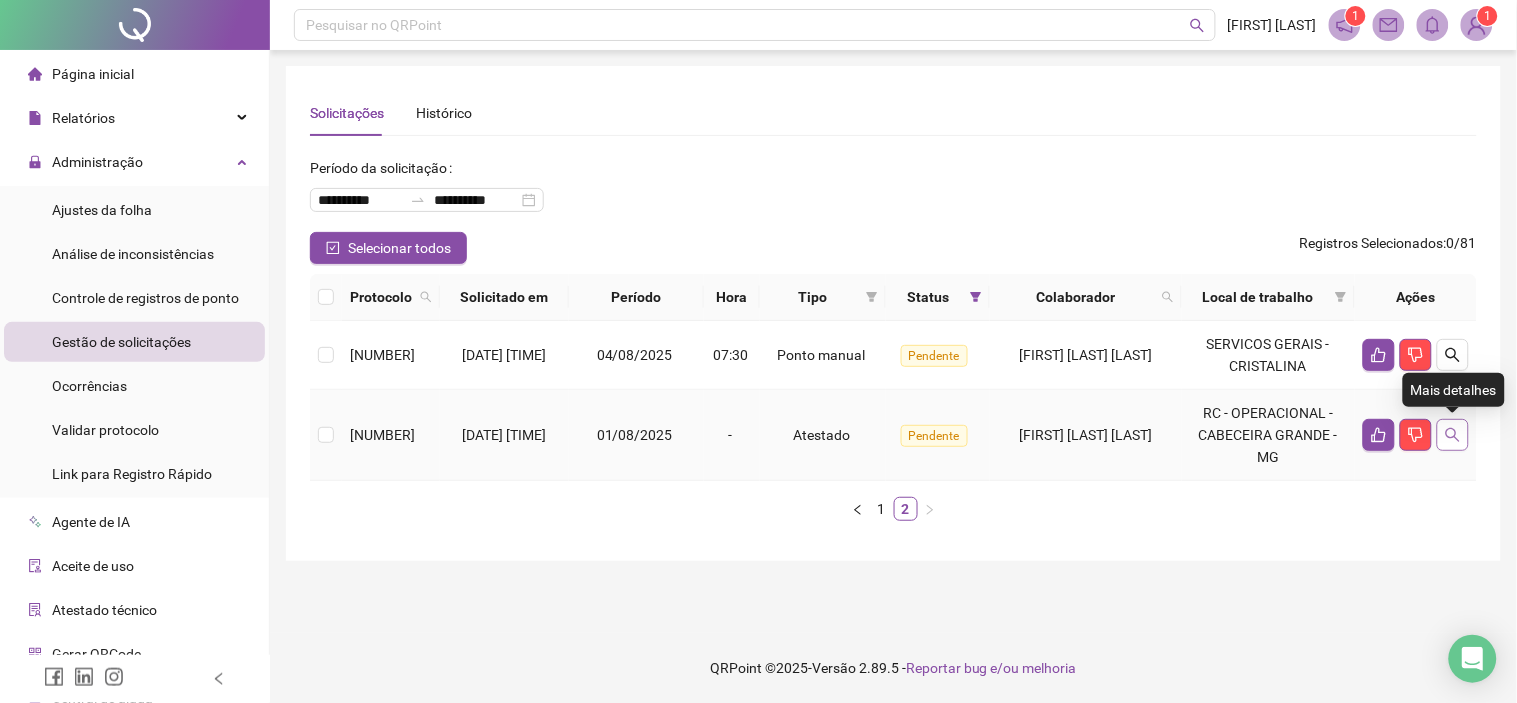 click 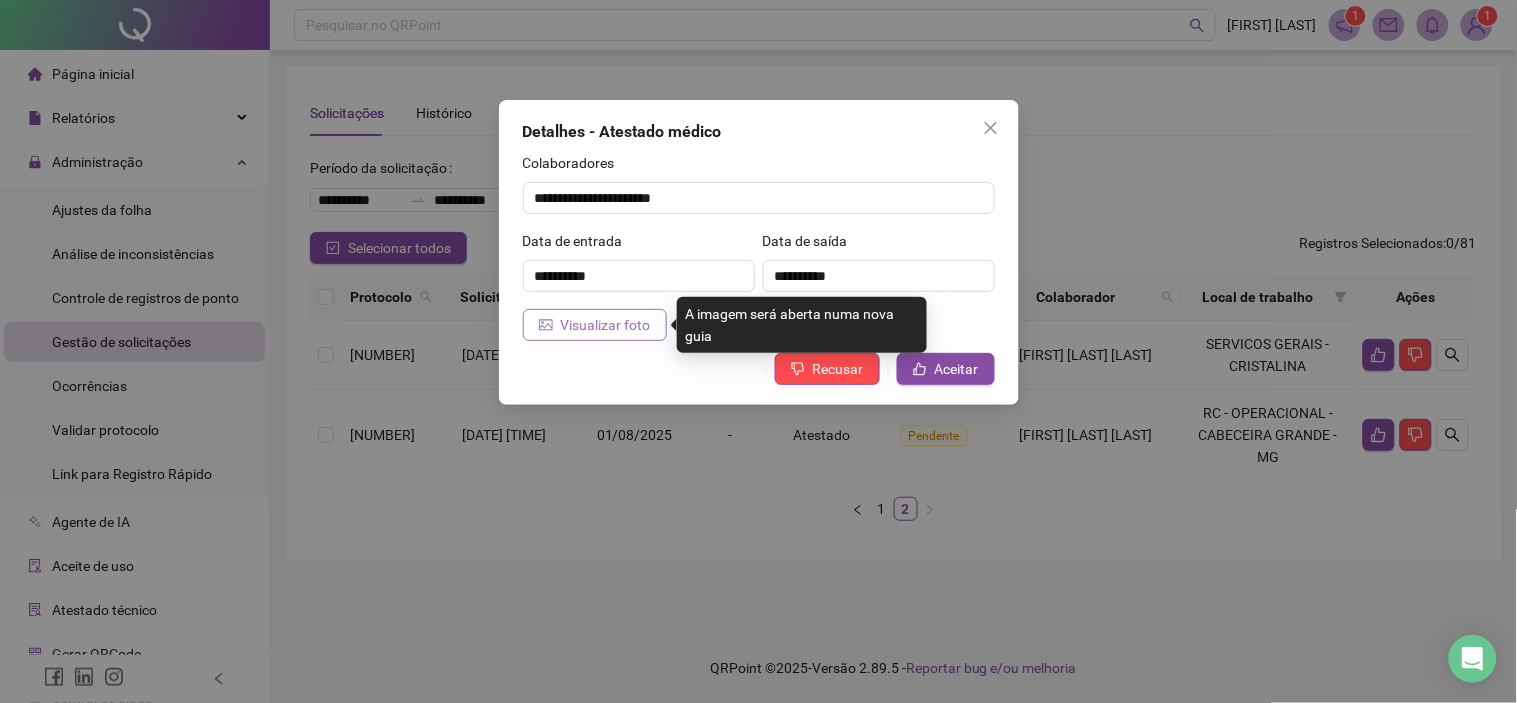 click on "Visualizar foto" at bounding box center (606, 325) 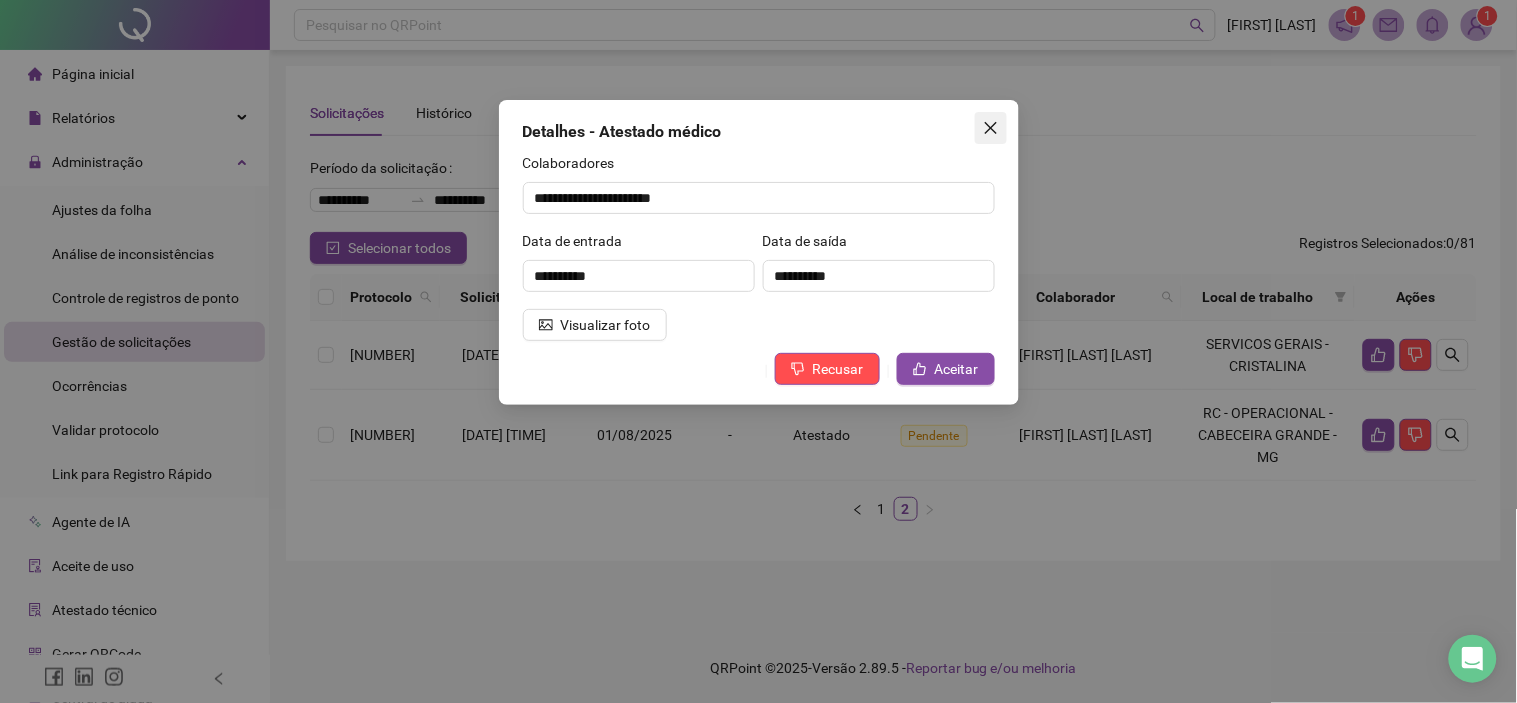 click at bounding box center (991, 128) 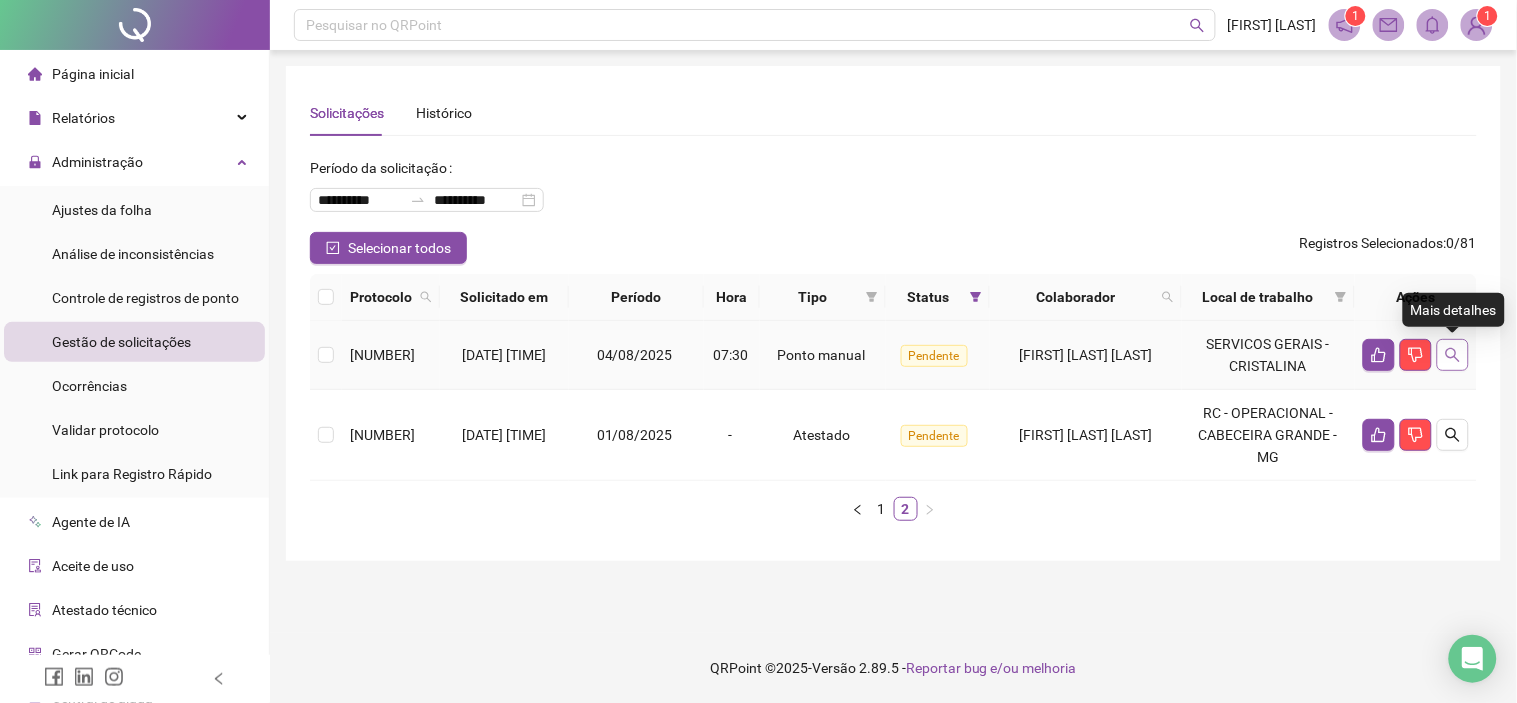 click 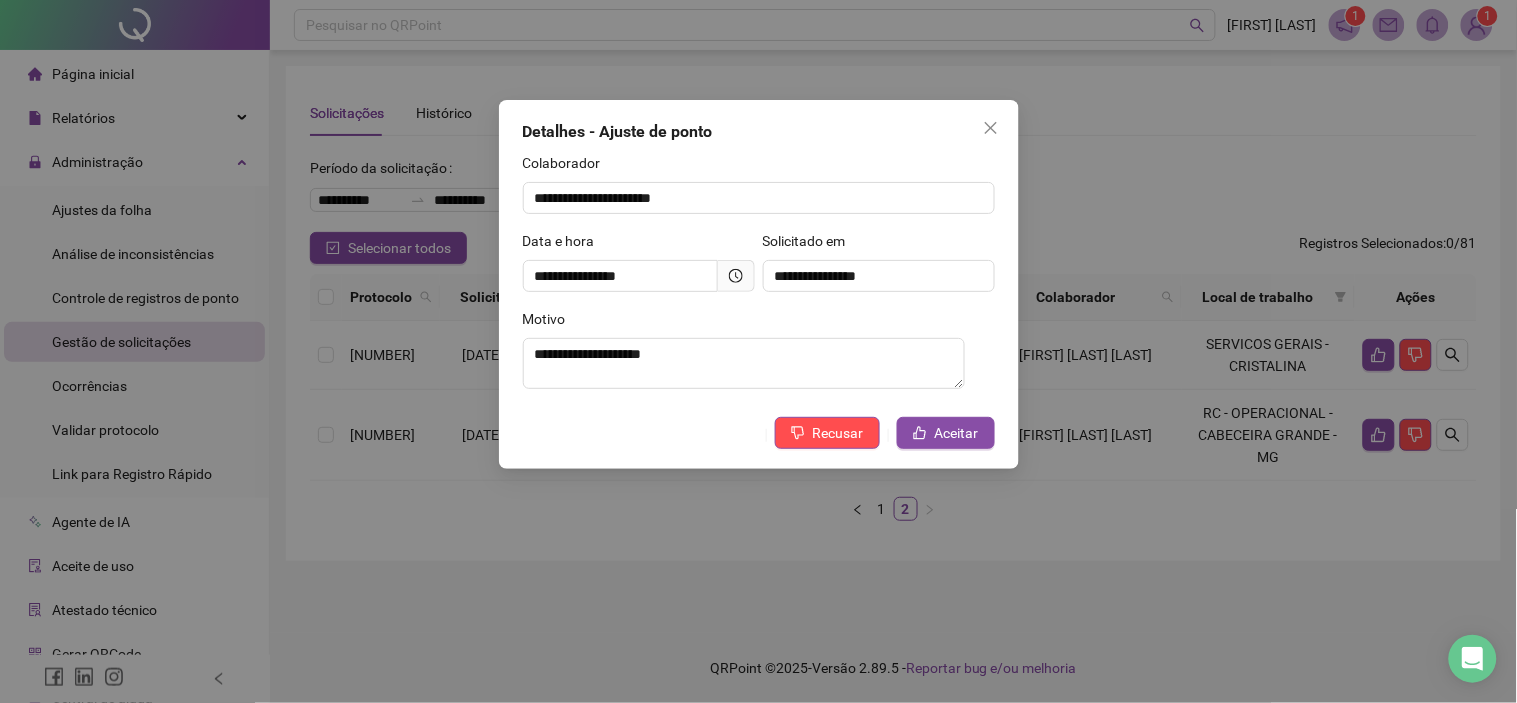 click 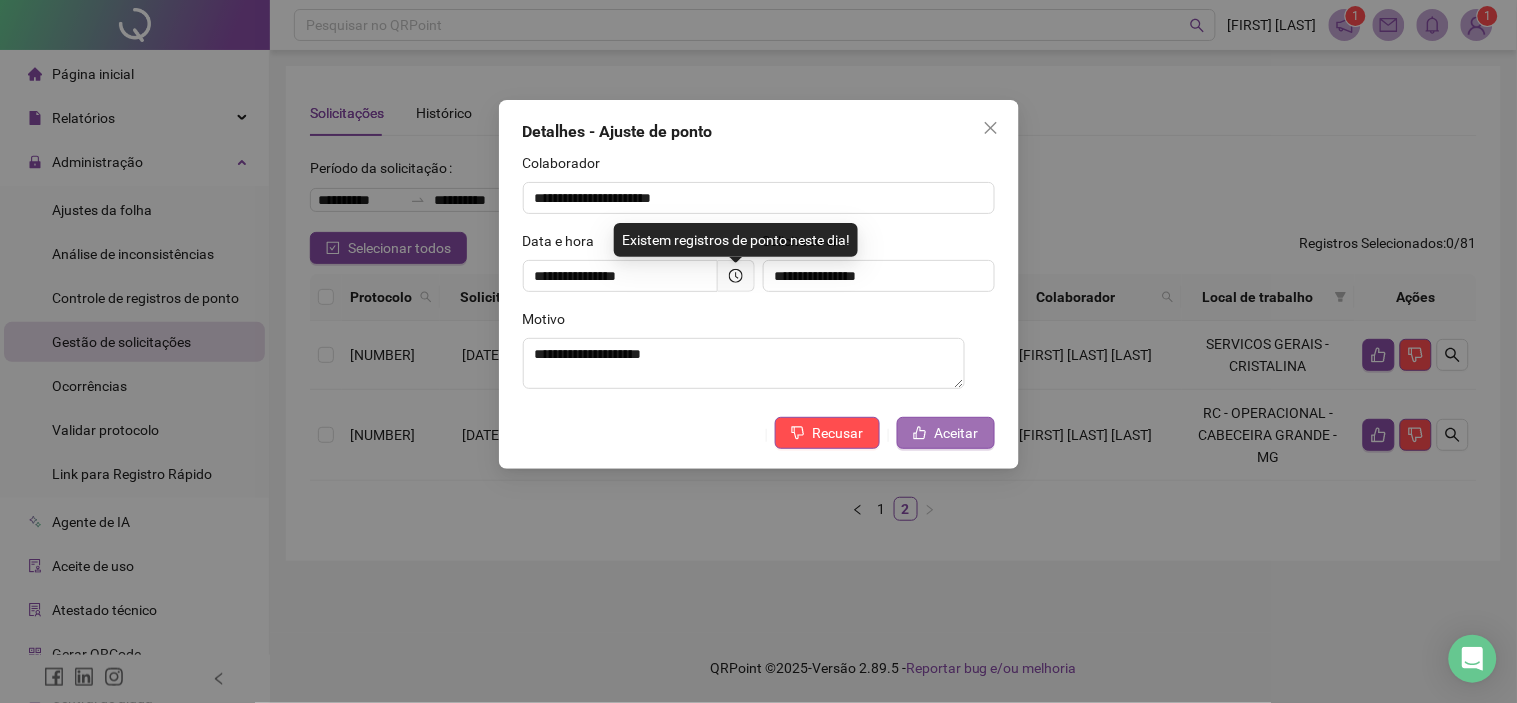 click on "Aceitar" at bounding box center (946, 433) 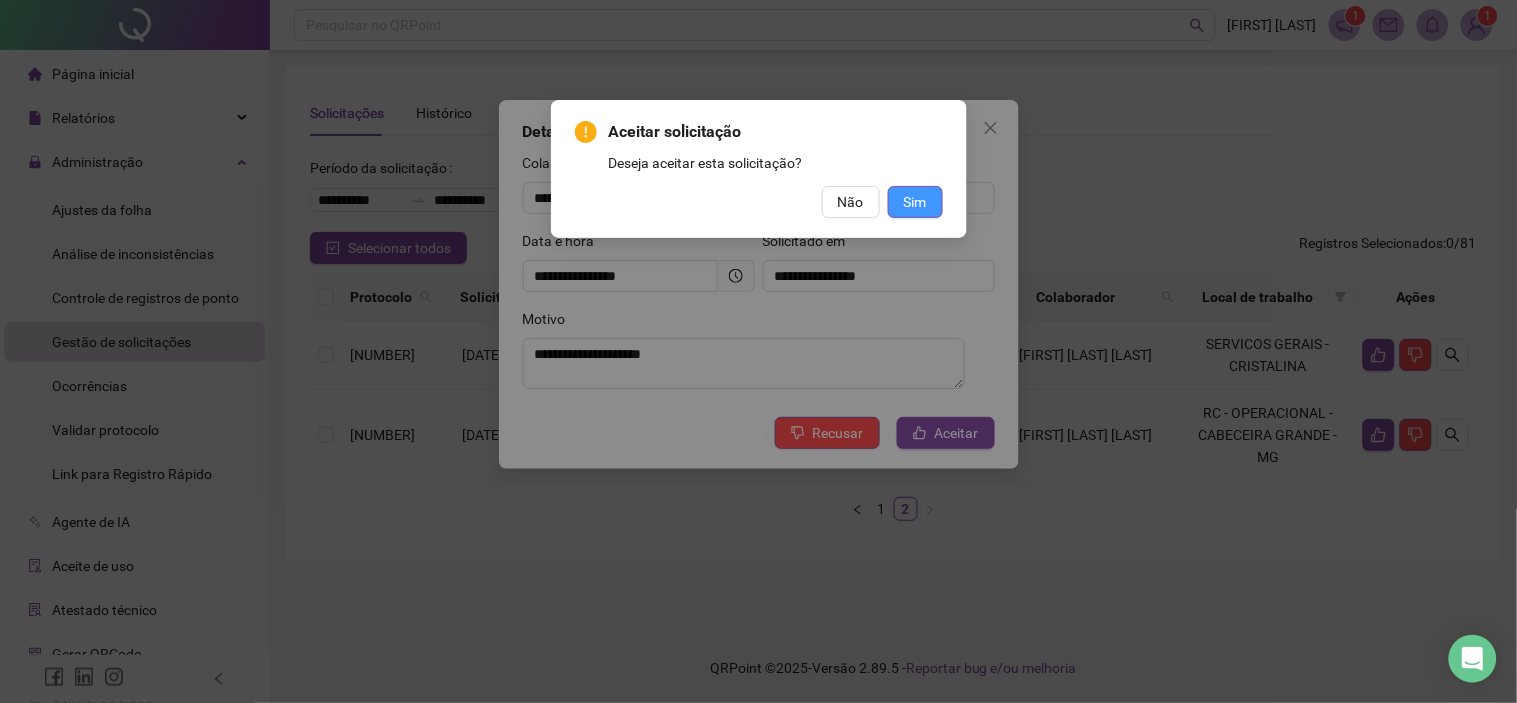 click on "Sim" at bounding box center (915, 202) 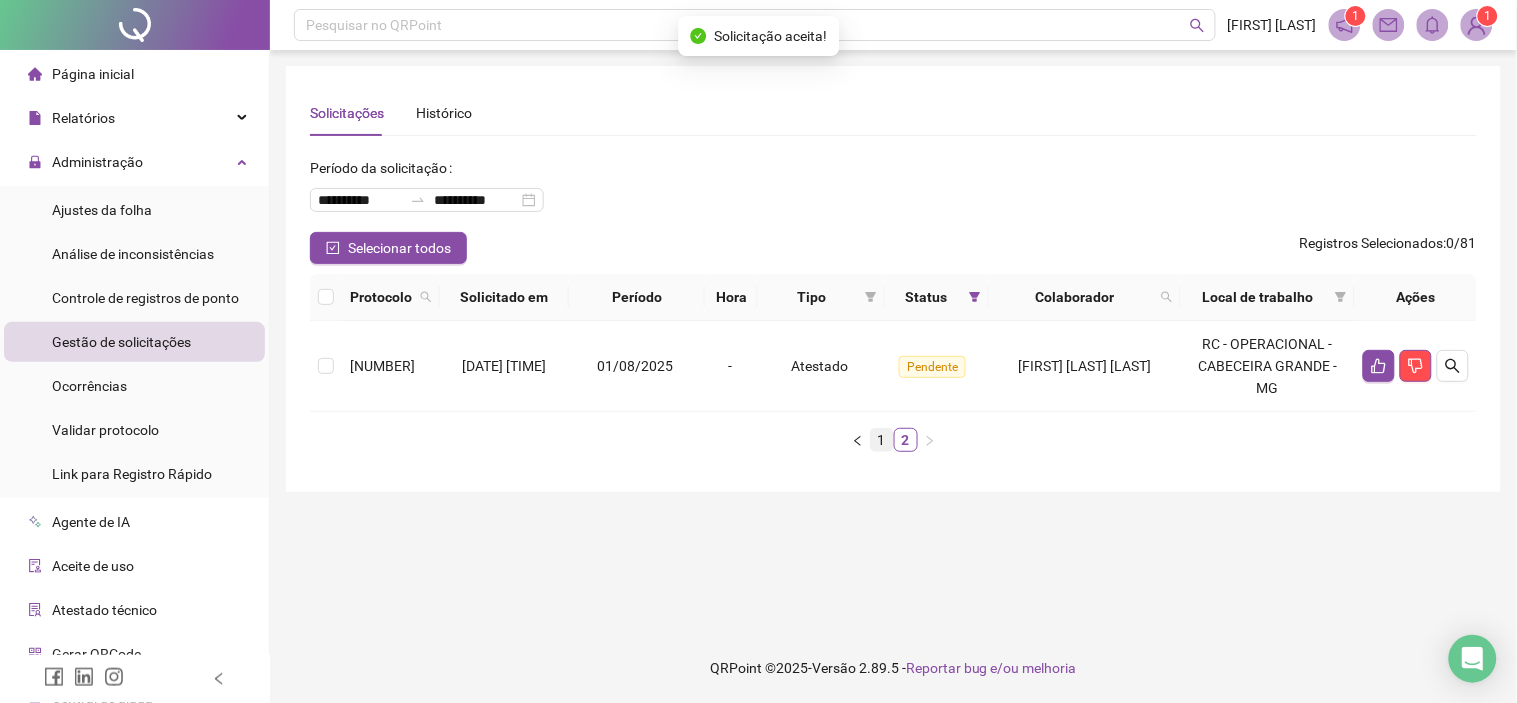 click on "1" at bounding box center (882, 440) 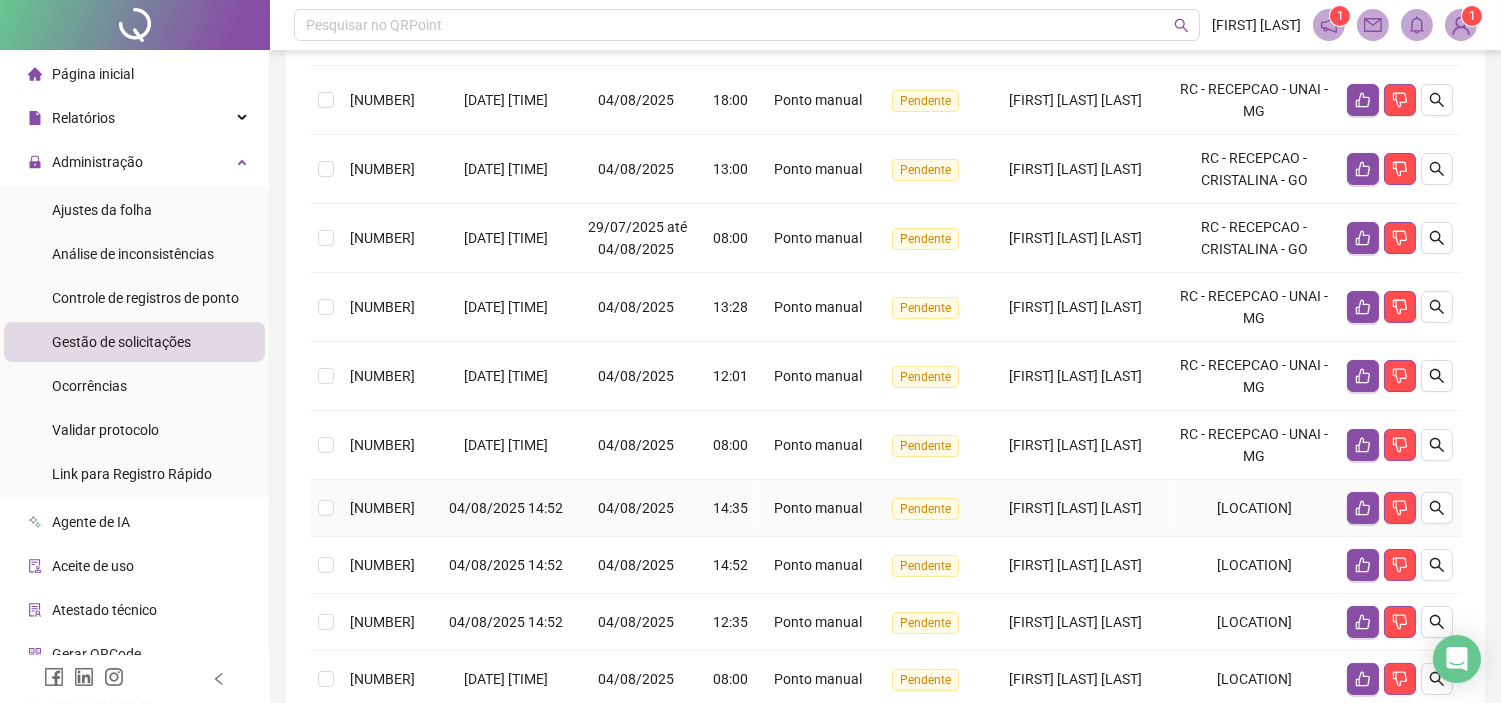 scroll, scrollTop: 390, scrollLeft: 0, axis: vertical 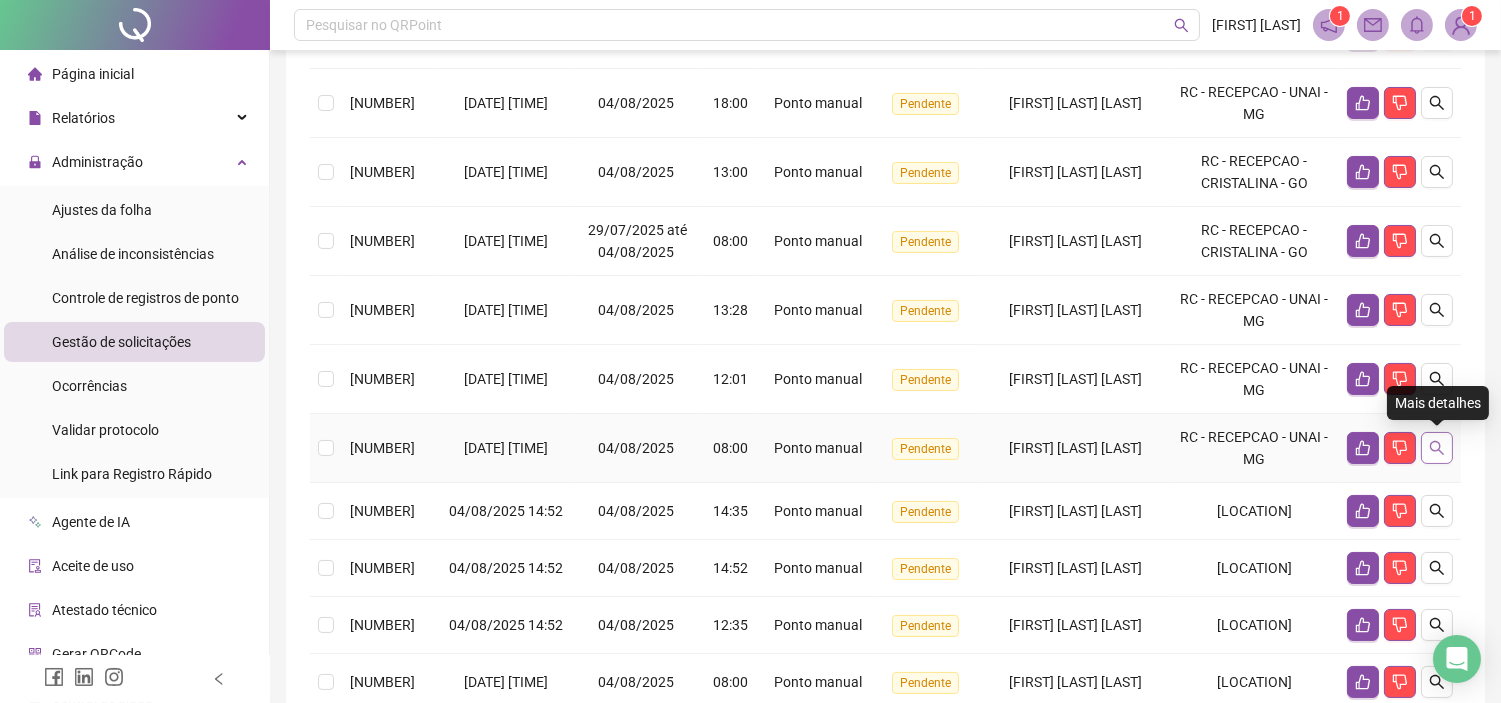 click 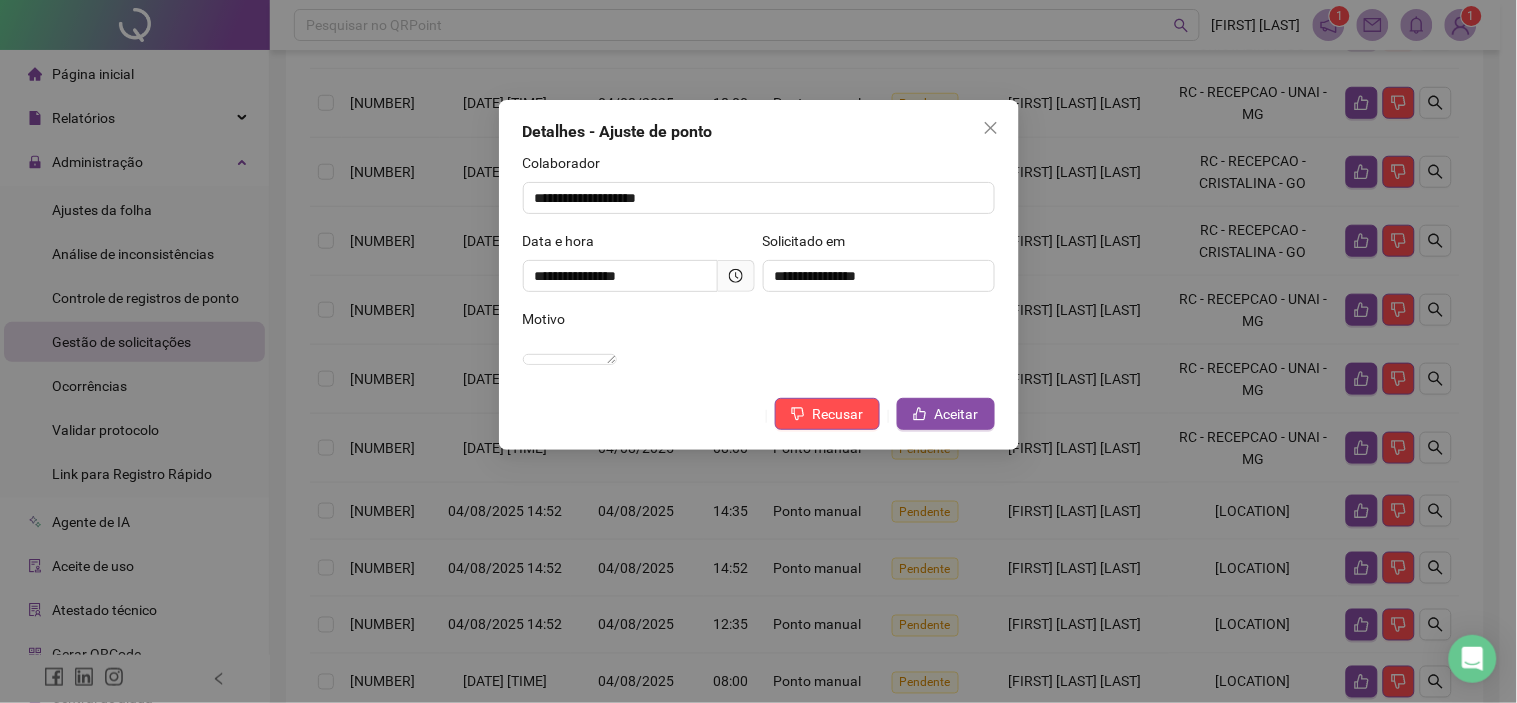 click 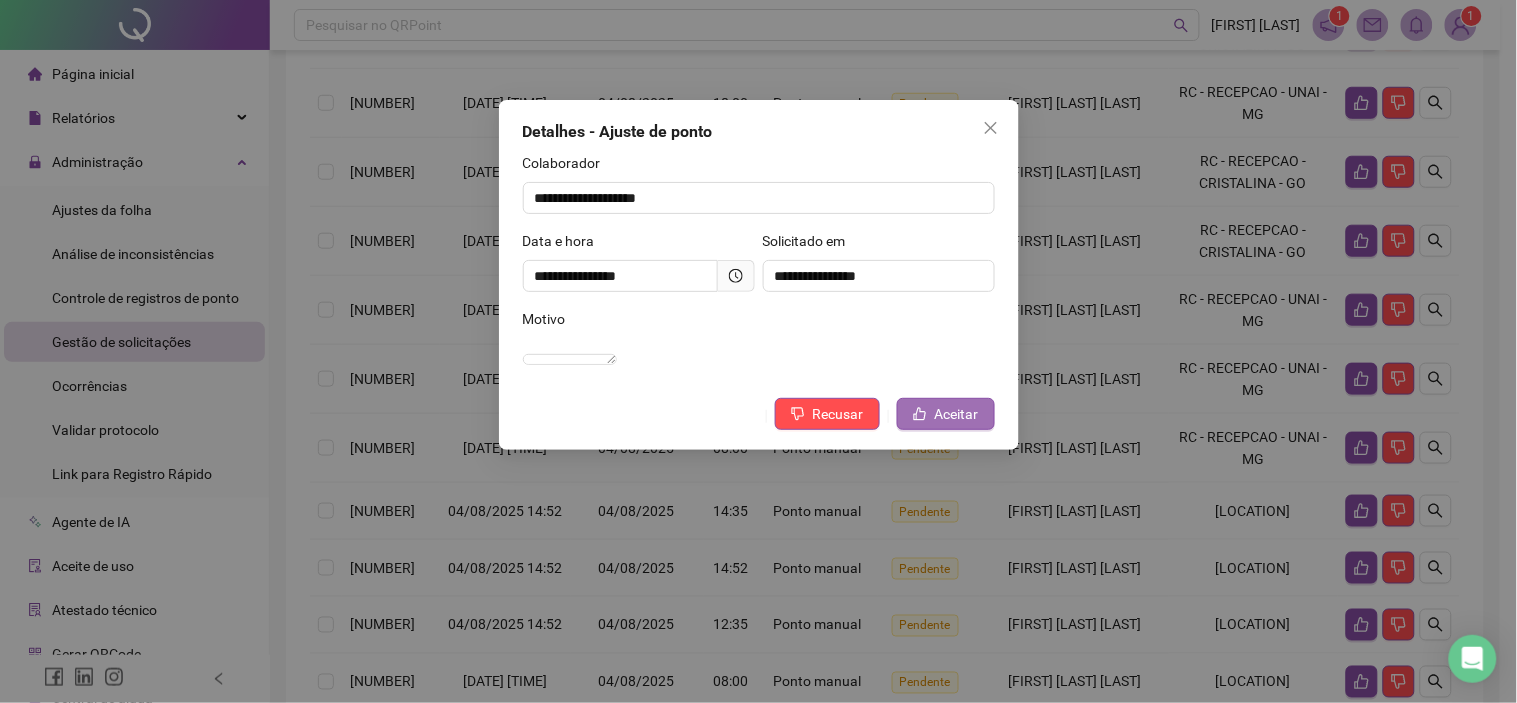 click 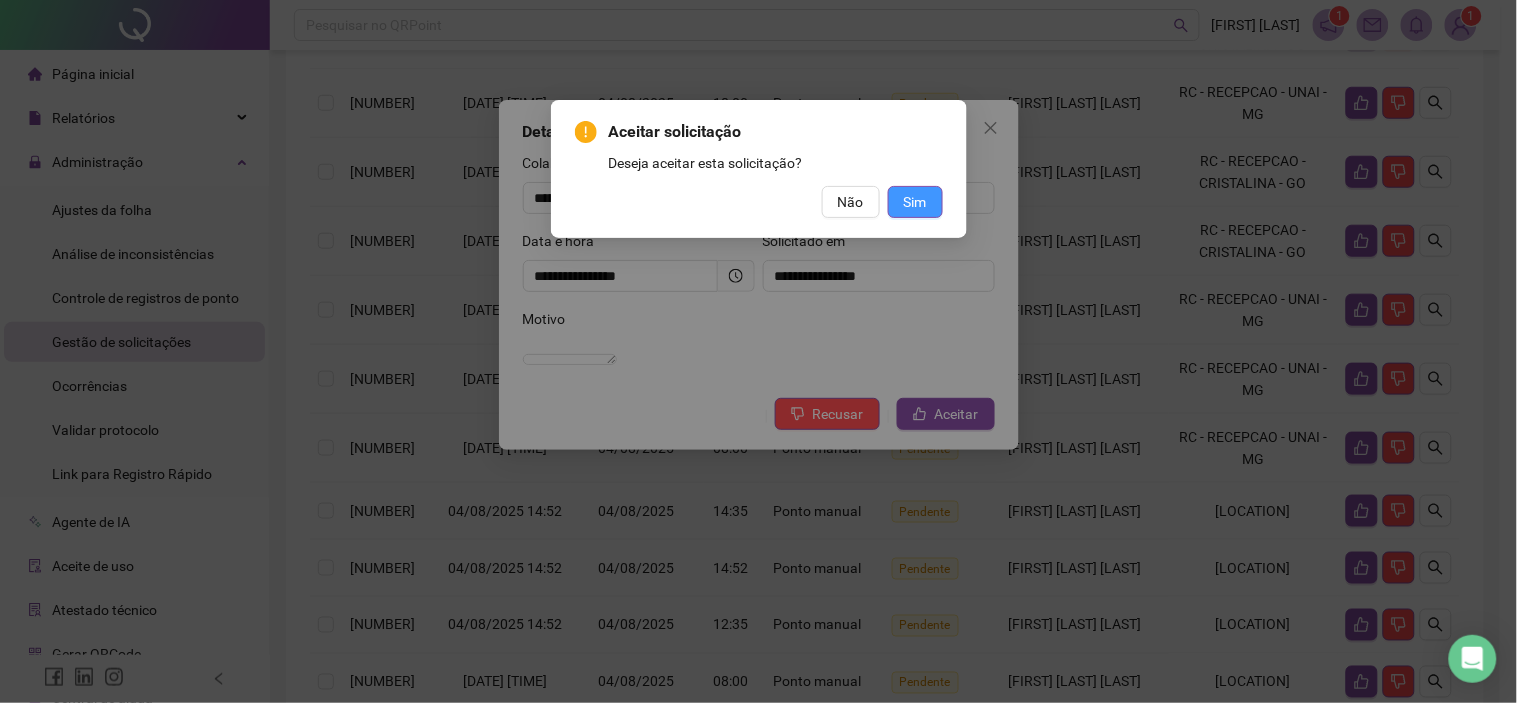 click on "Sim" at bounding box center (915, 202) 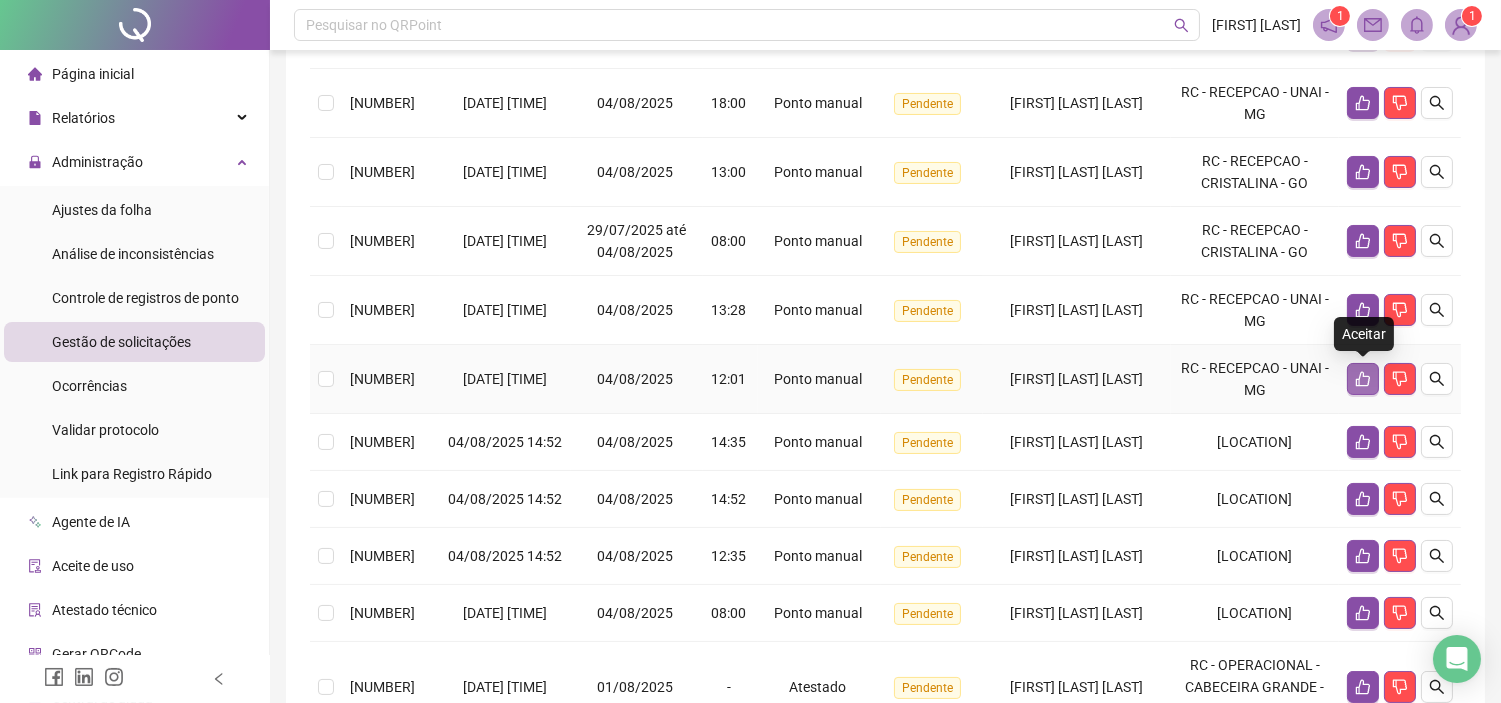 click 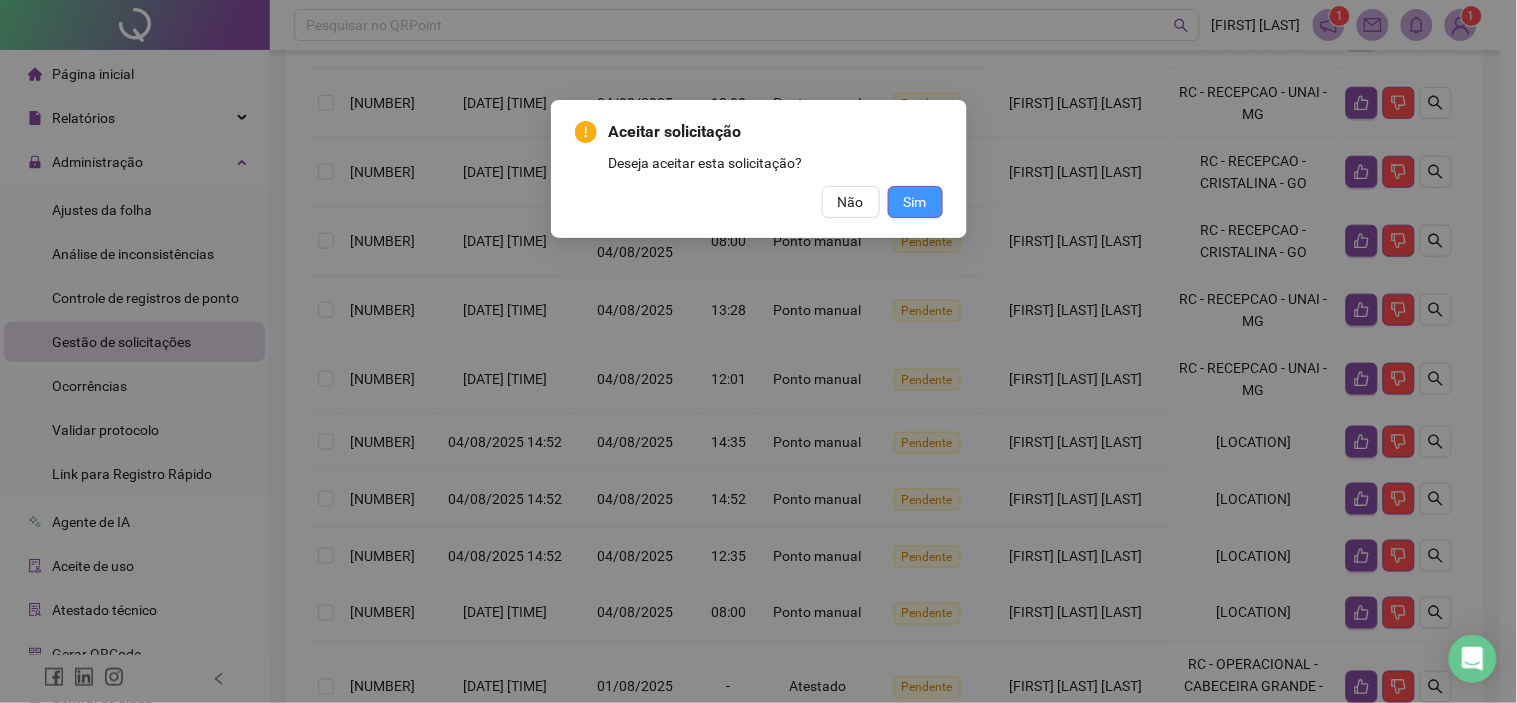 click on "Sim" at bounding box center [915, 202] 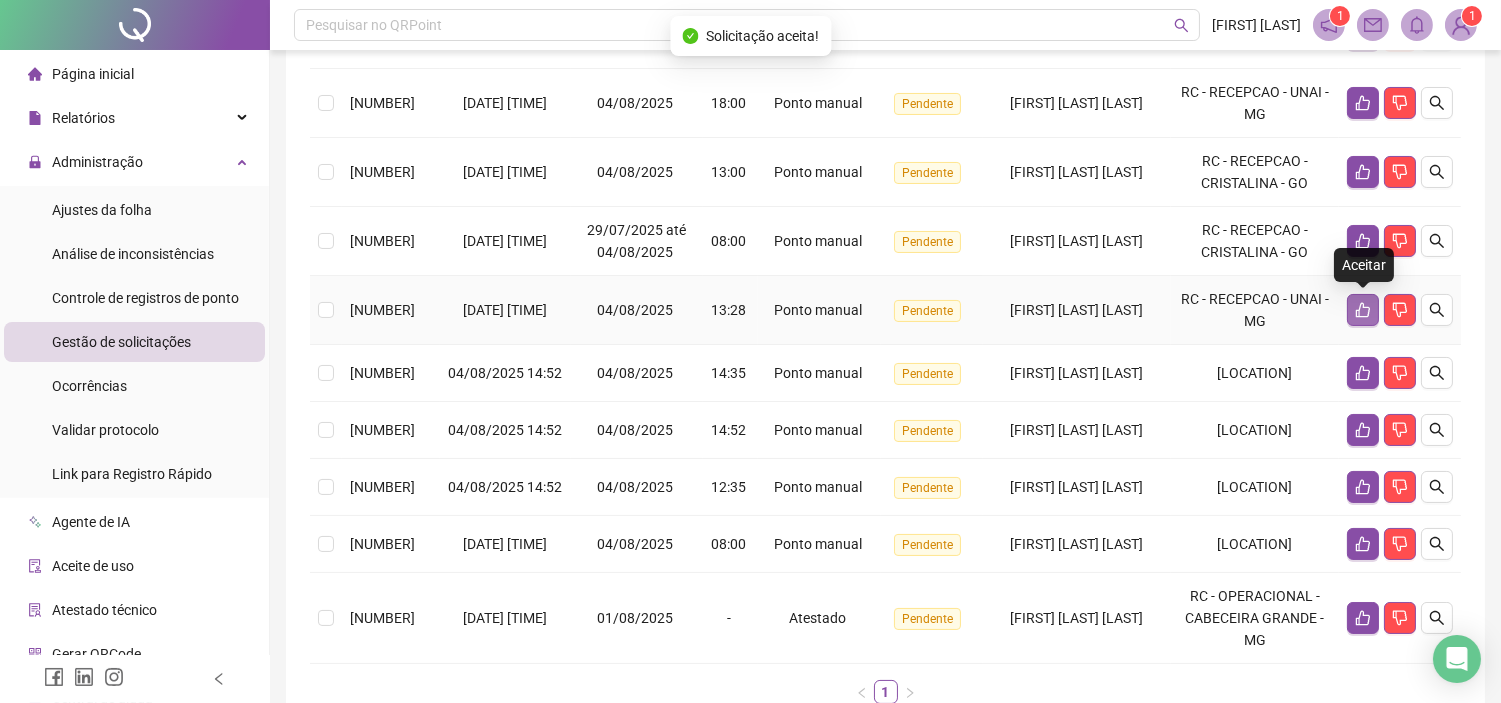 click 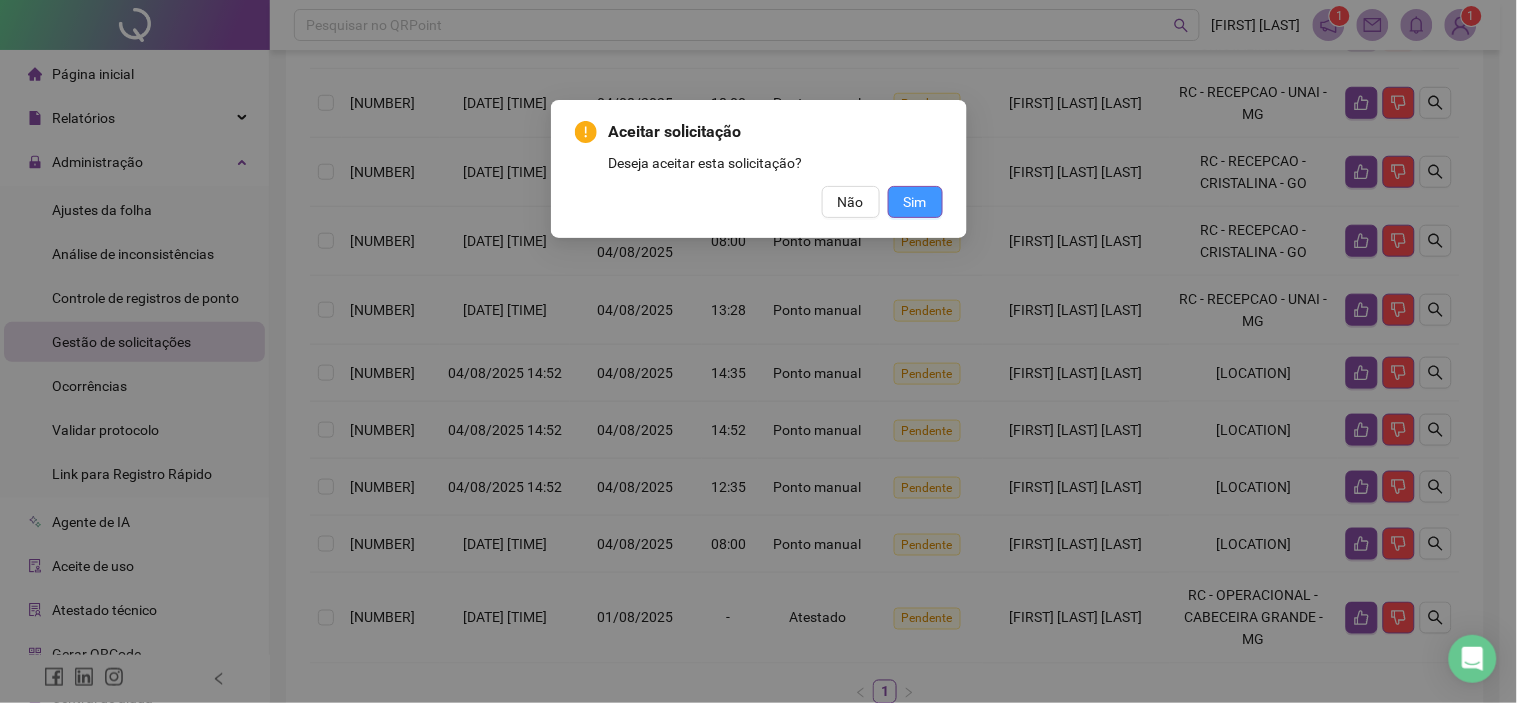 click on "Sim" at bounding box center [915, 202] 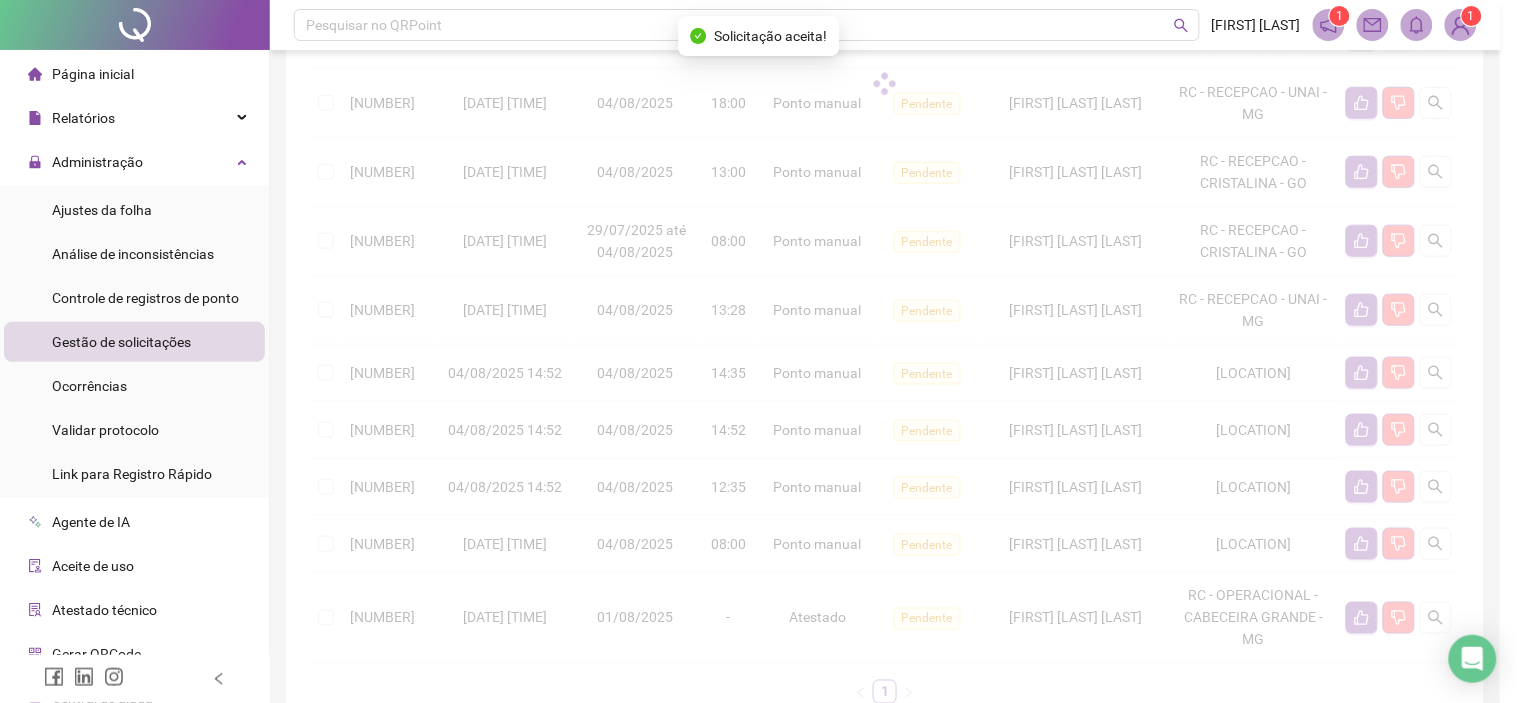 click on "Aceitar solicitação Deseja aceitar esta solicitação? Não Sim" at bounding box center (758, 351) 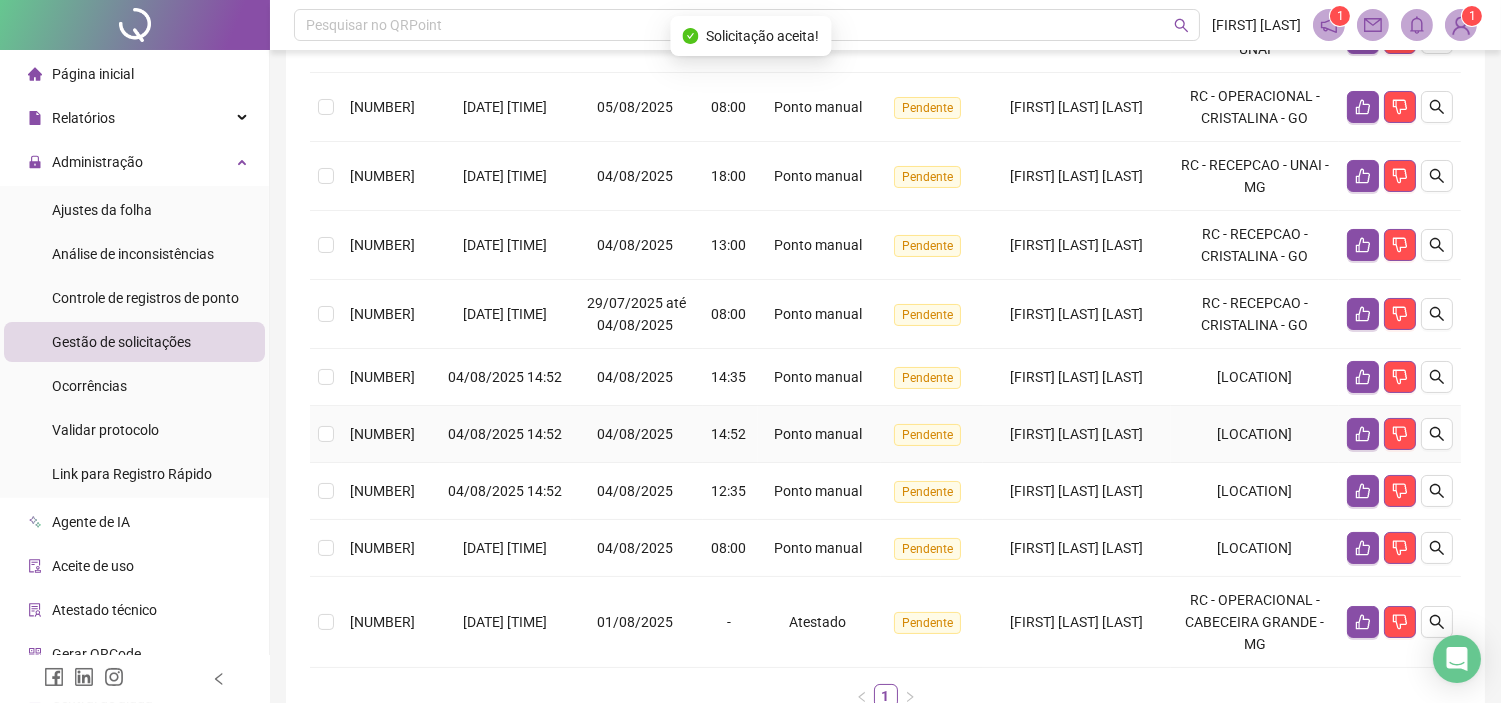 scroll, scrollTop: 278, scrollLeft: 0, axis: vertical 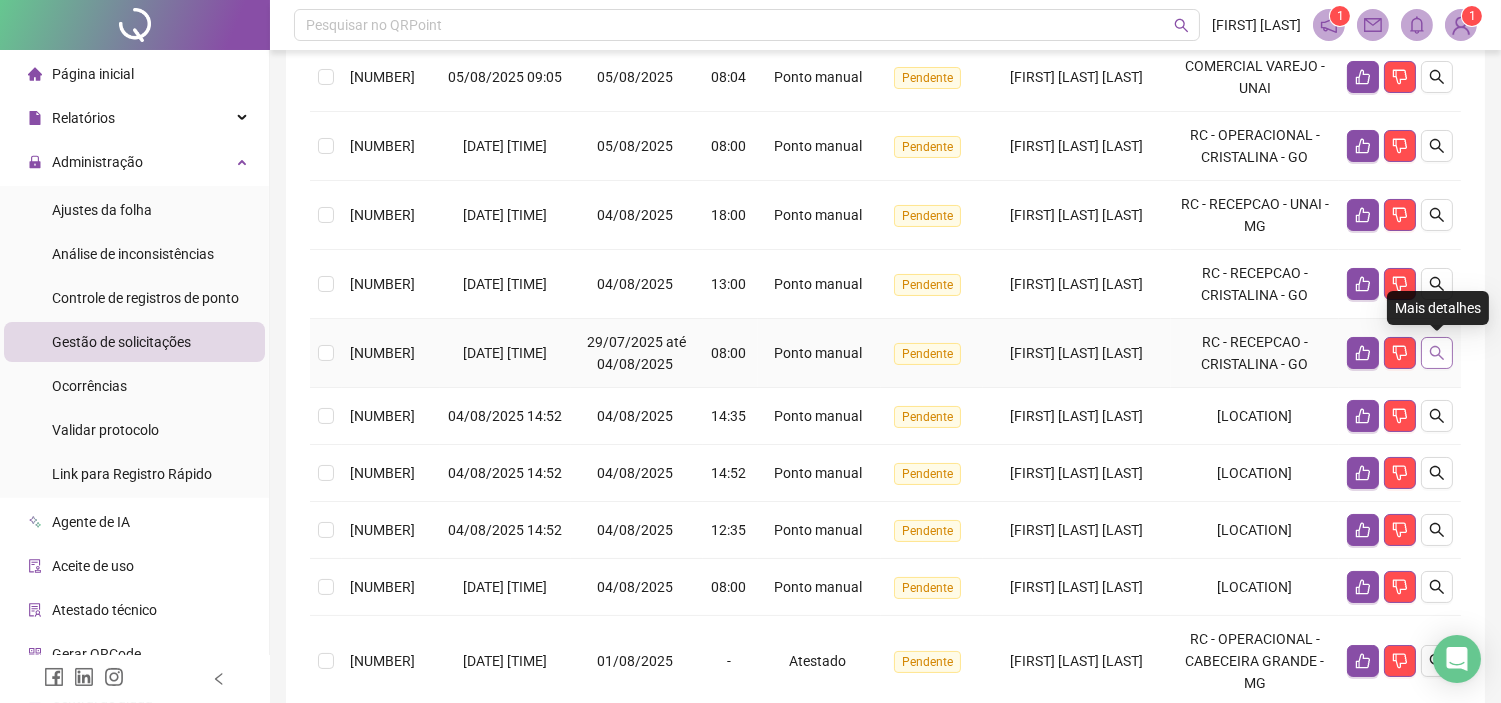 click at bounding box center [1437, 353] 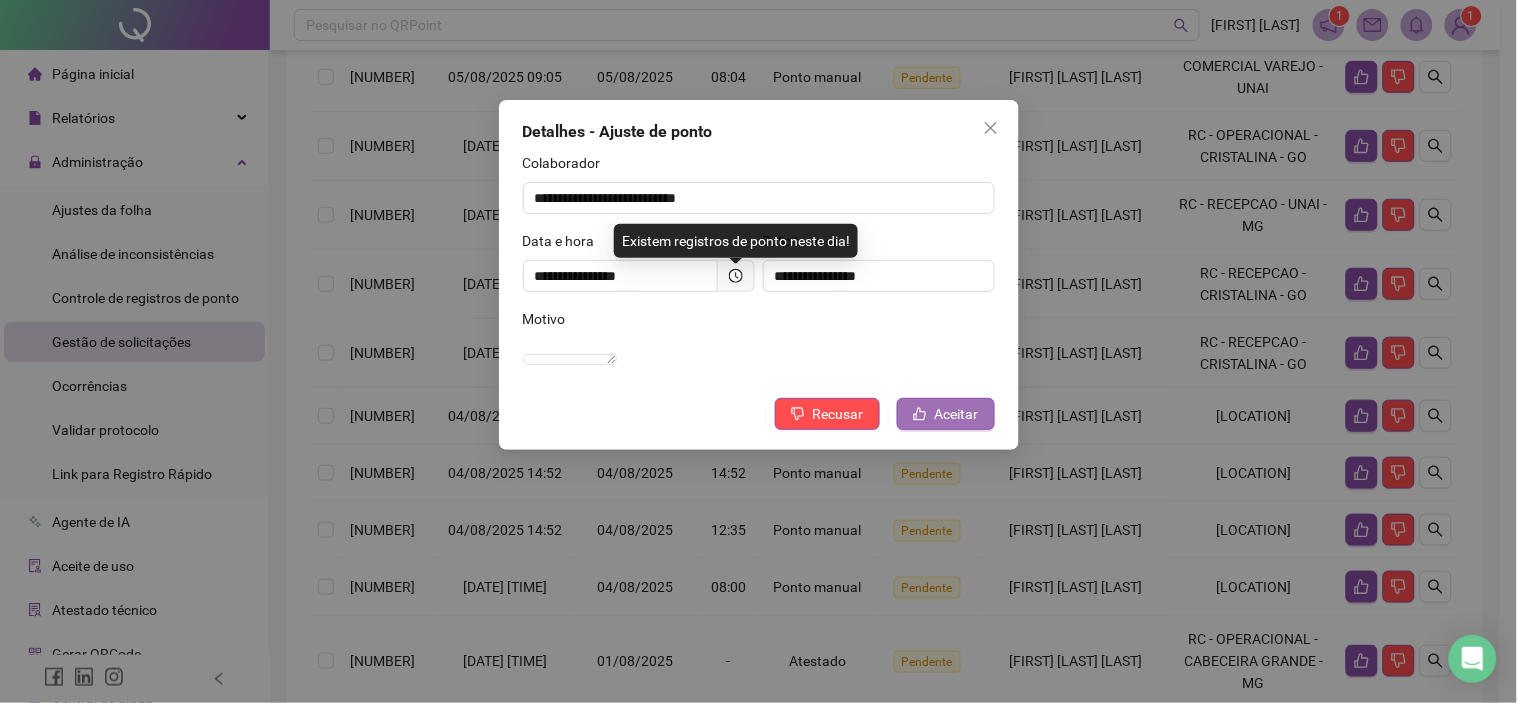 click on "Aceitar" at bounding box center [957, 414] 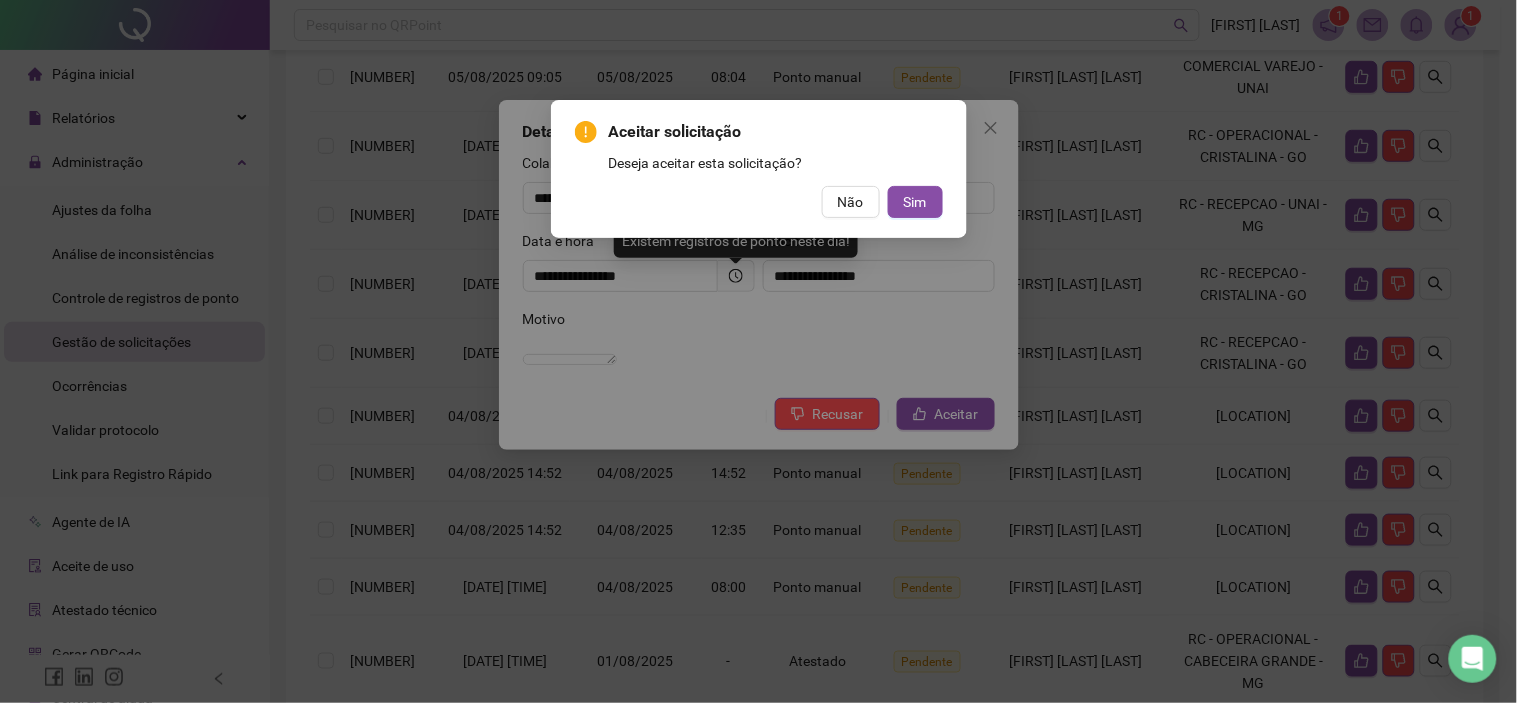 click on "Aceitar solicitação Deseja aceitar esta solicitação? Não Sim" at bounding box center (758, 351) 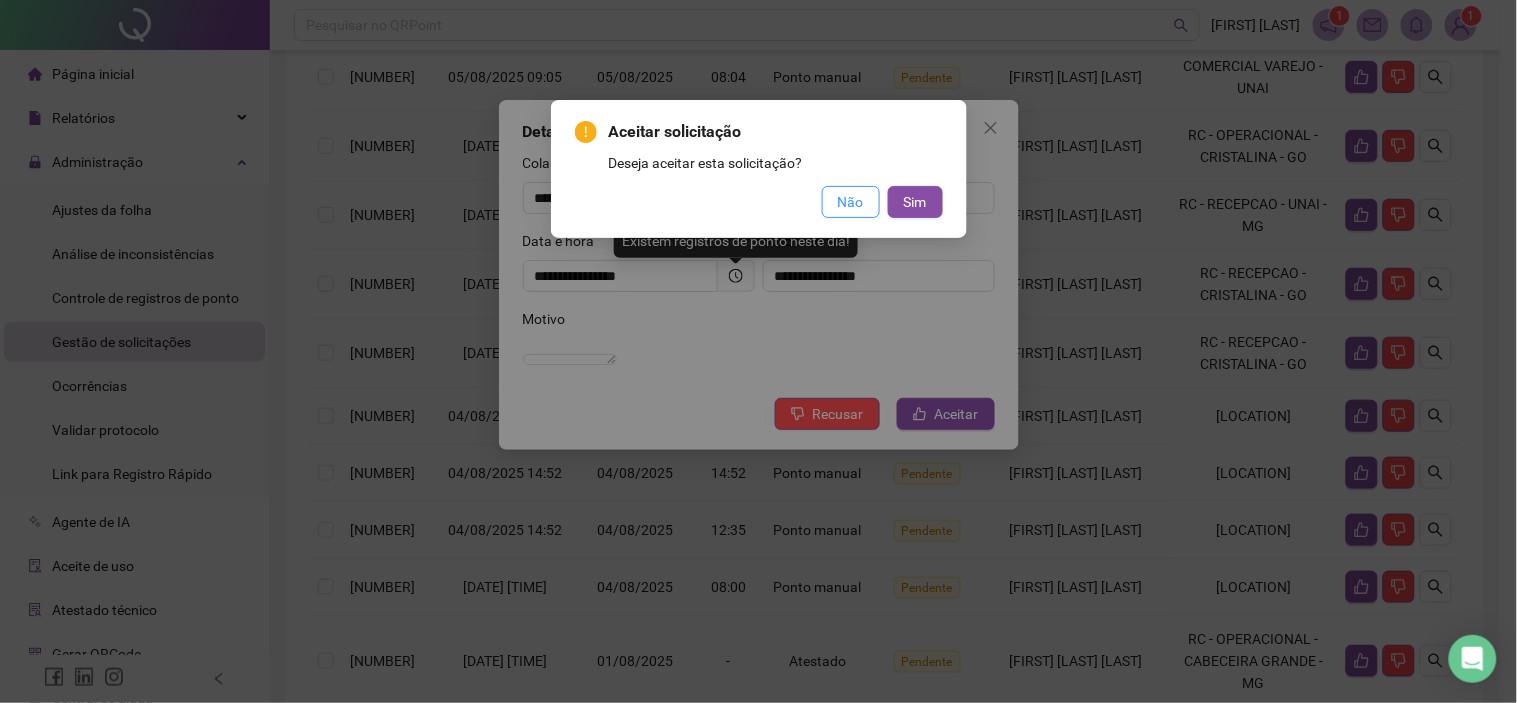 click on "Não" at bounding box center (851, 202) 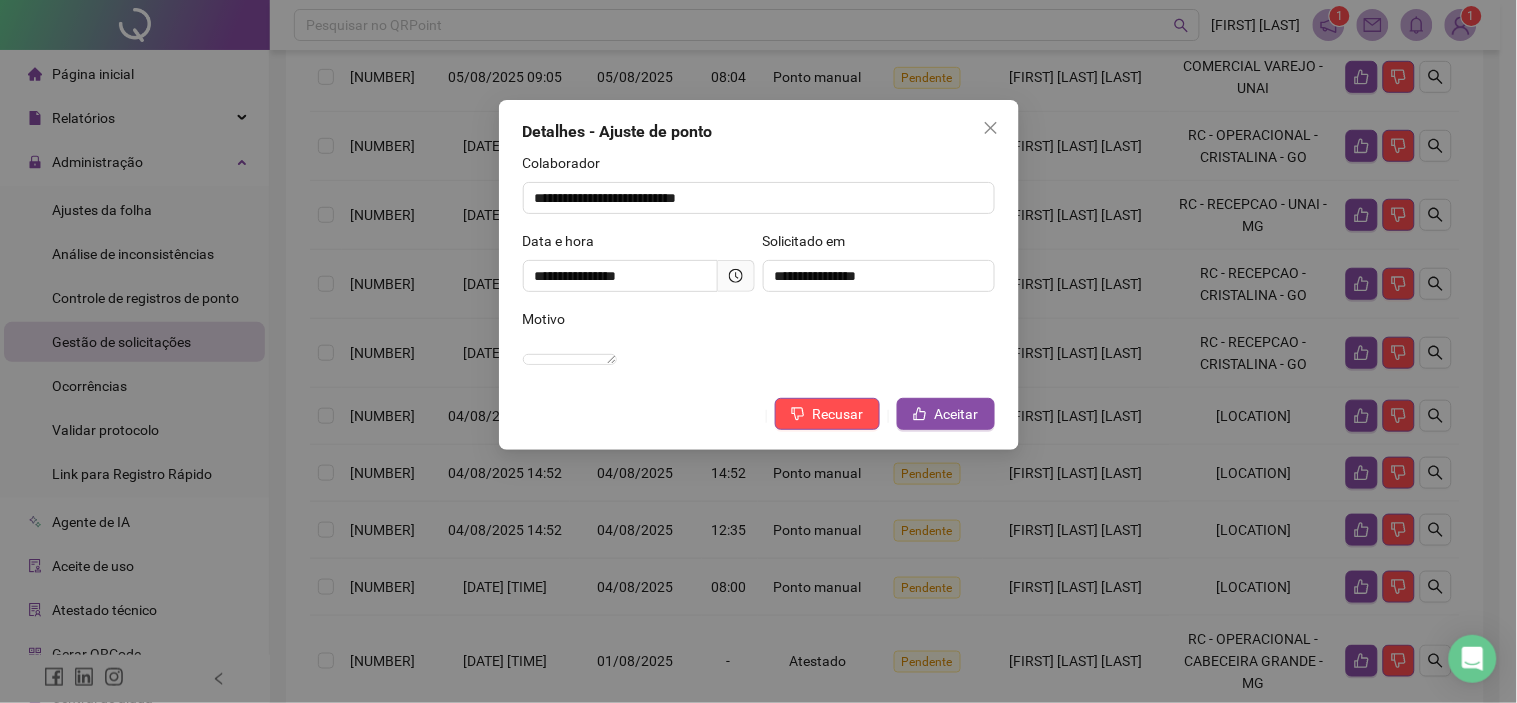 drag, startPoint x: 721, startPoint y: 266, endPoint x: 732, endPoint y: 270, distance: 11.7046995 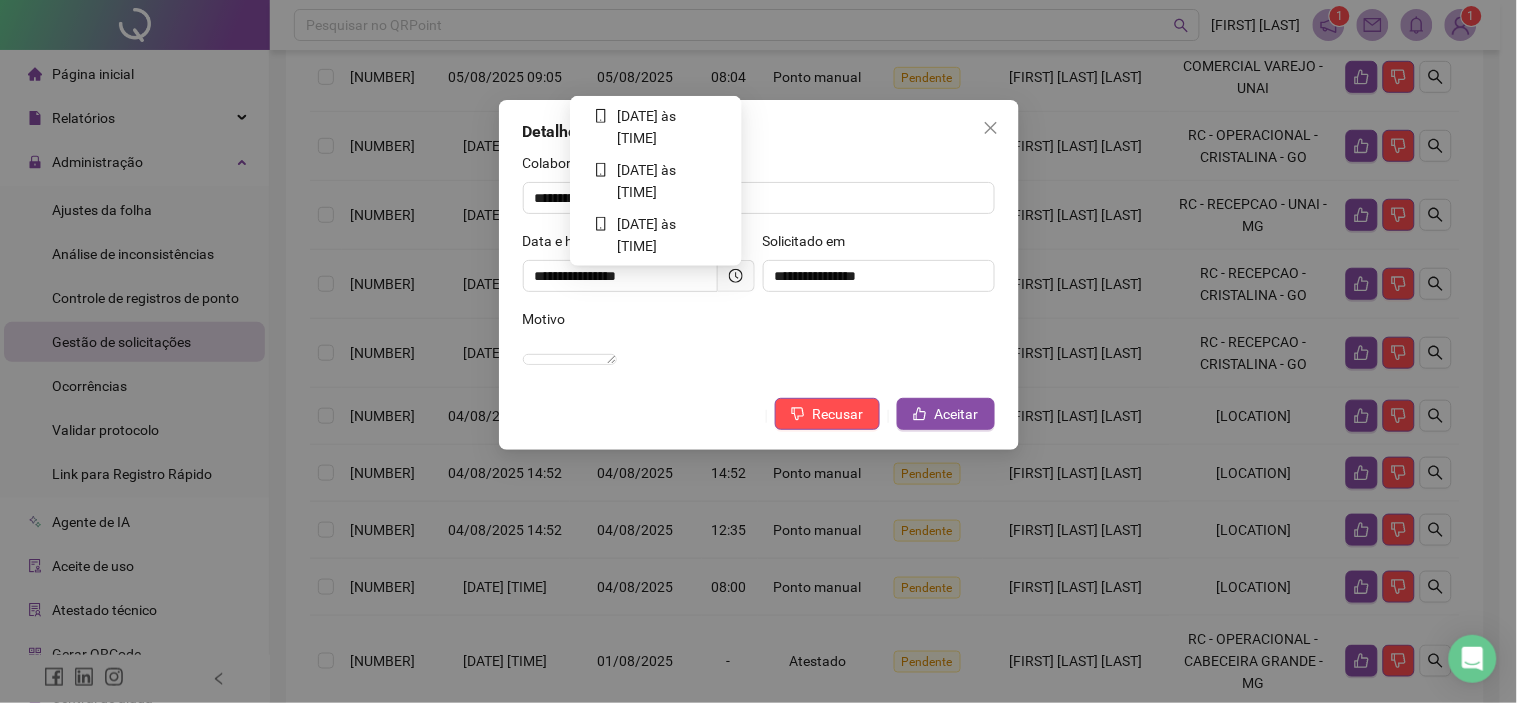 click 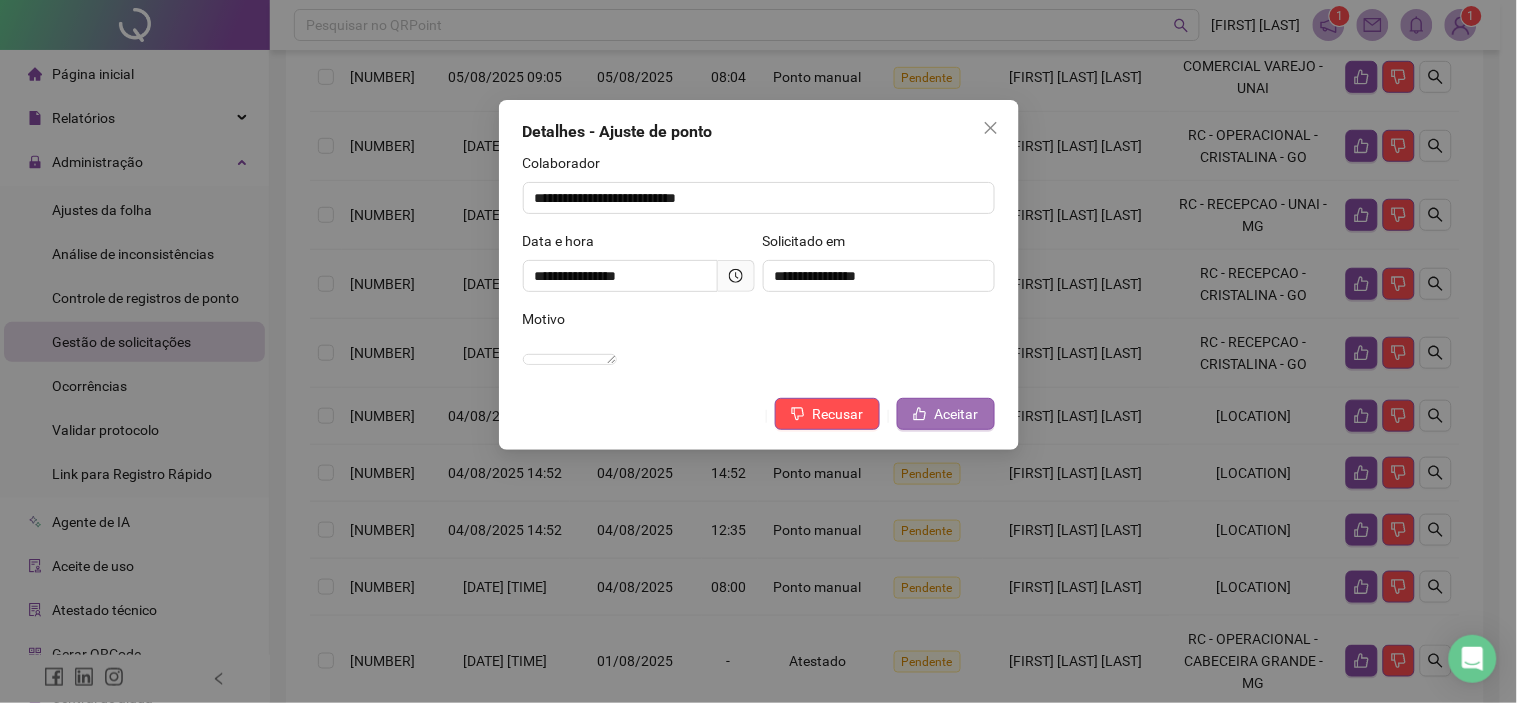 click on "Aceitar" at bounding box center (957, 414) 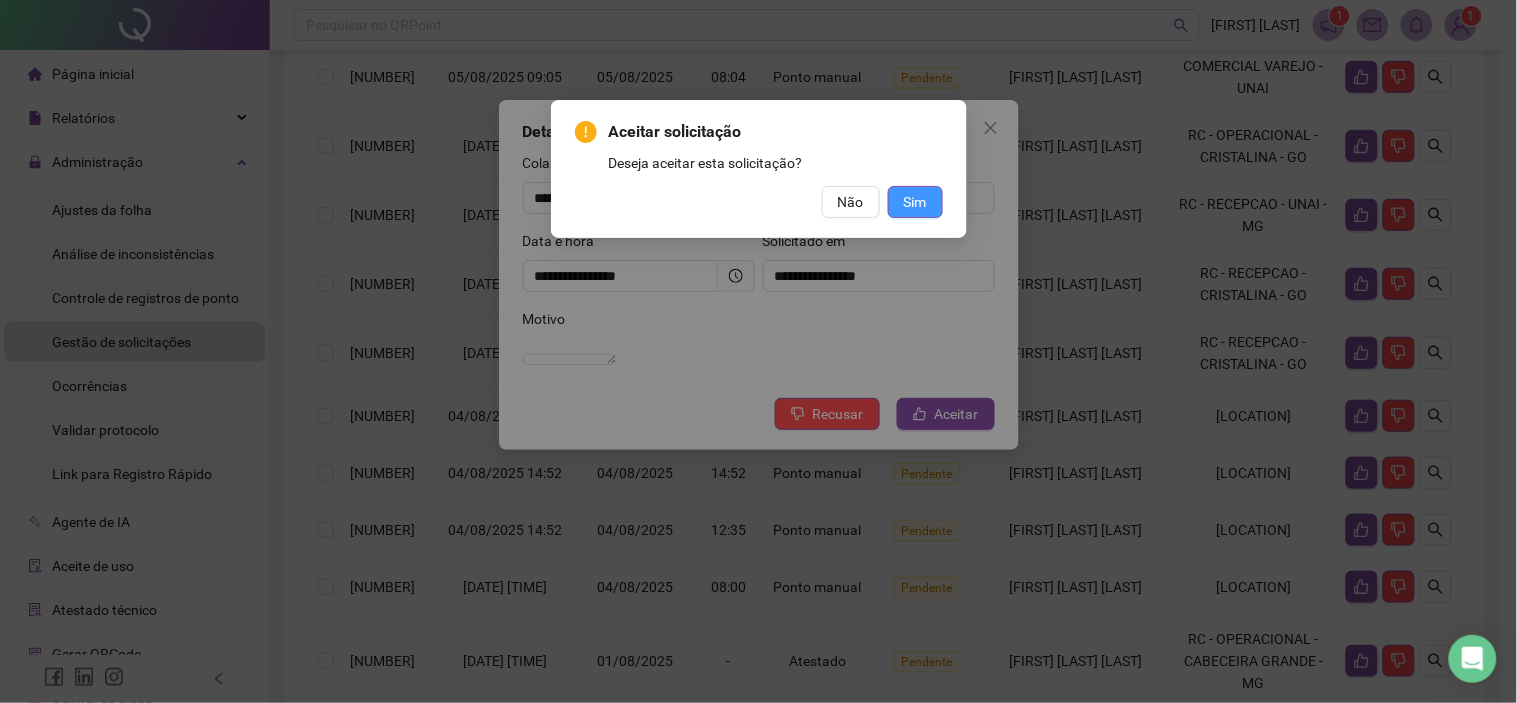 click on "Sim" at bounding box center [915, 202] 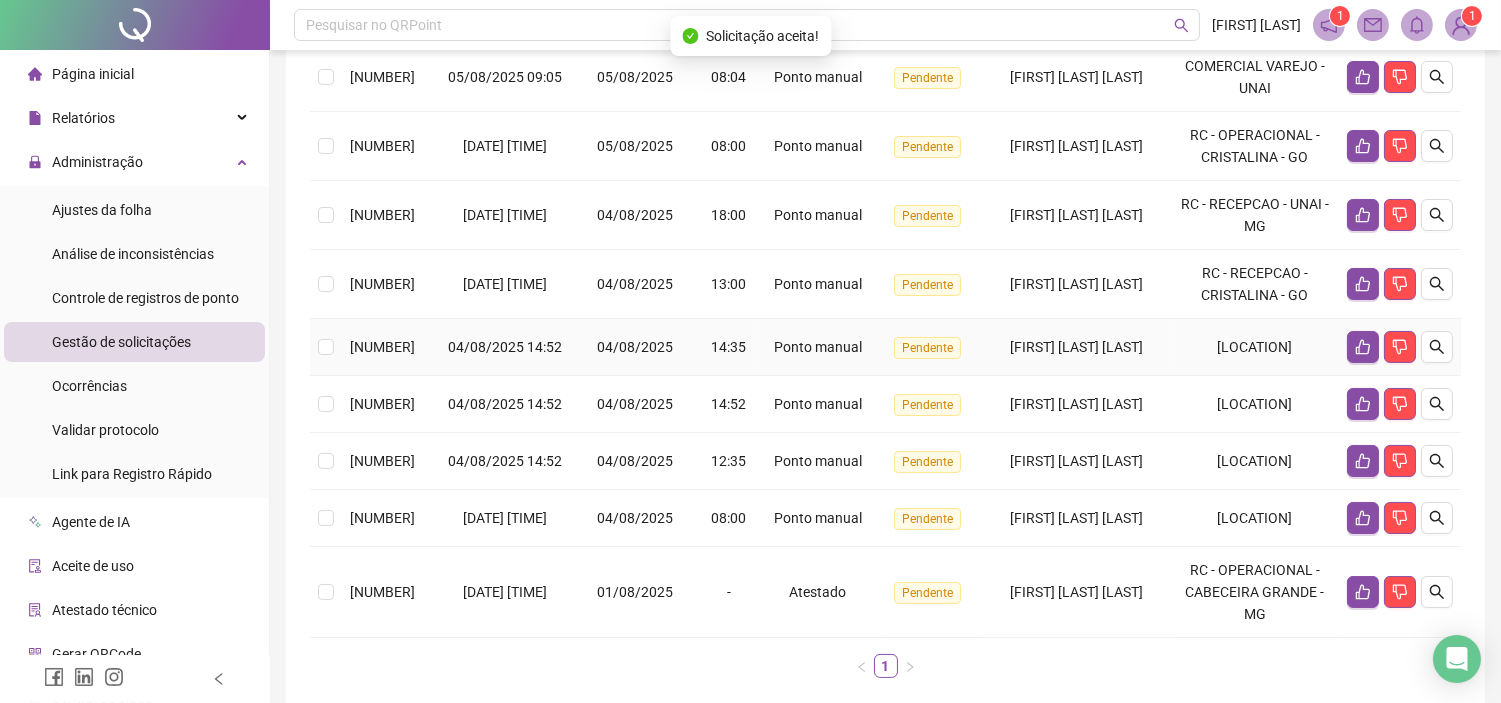 scroll, scrollTop: 167, scrollLeft: 0, axis: vertical 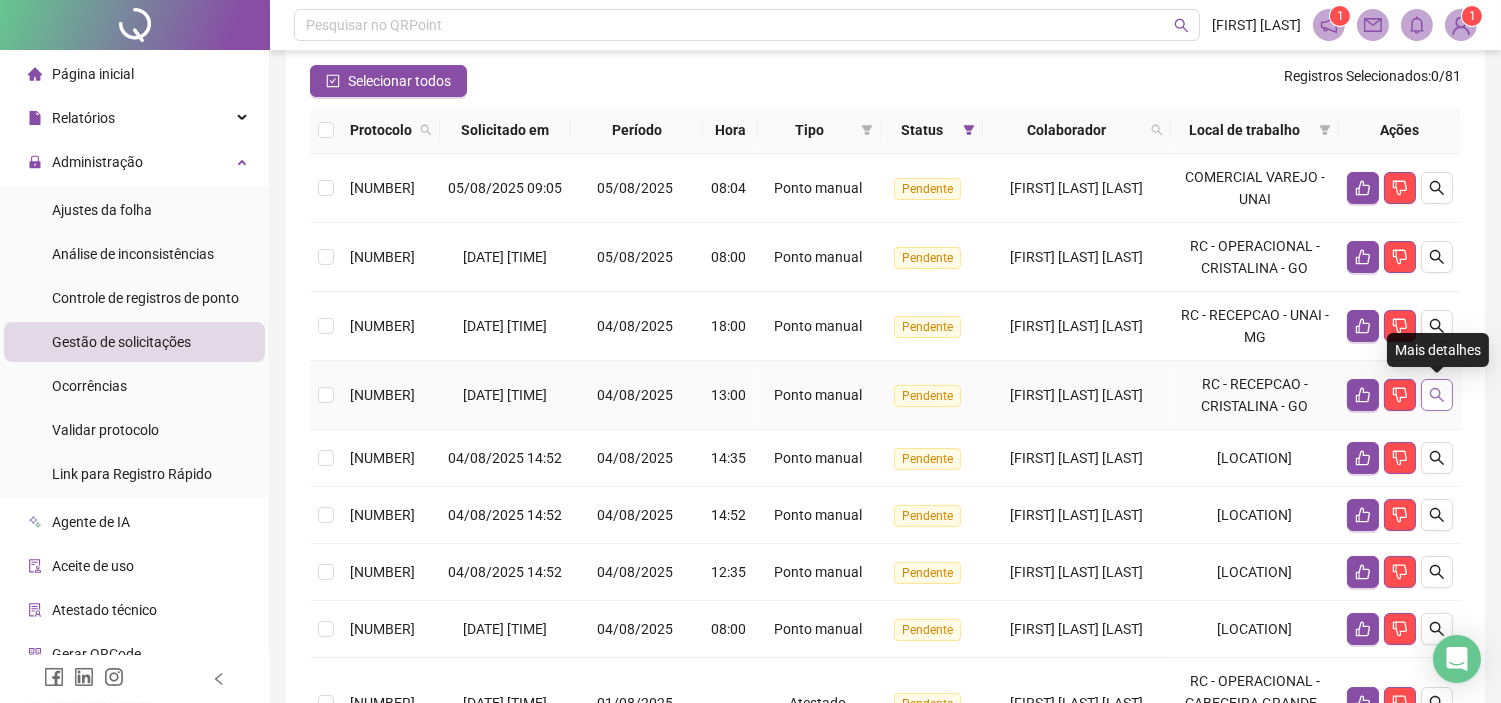 click 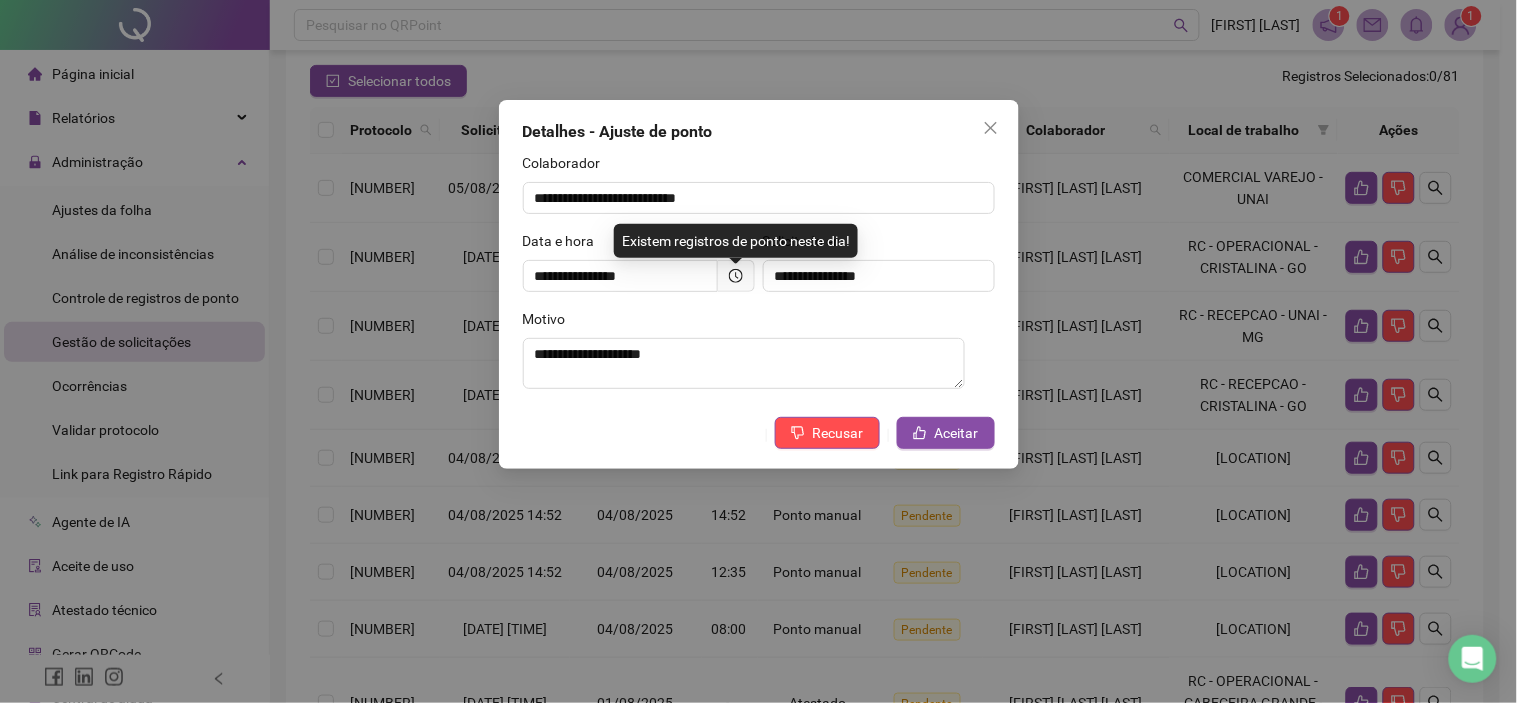 click at bounding box center (736, 276) 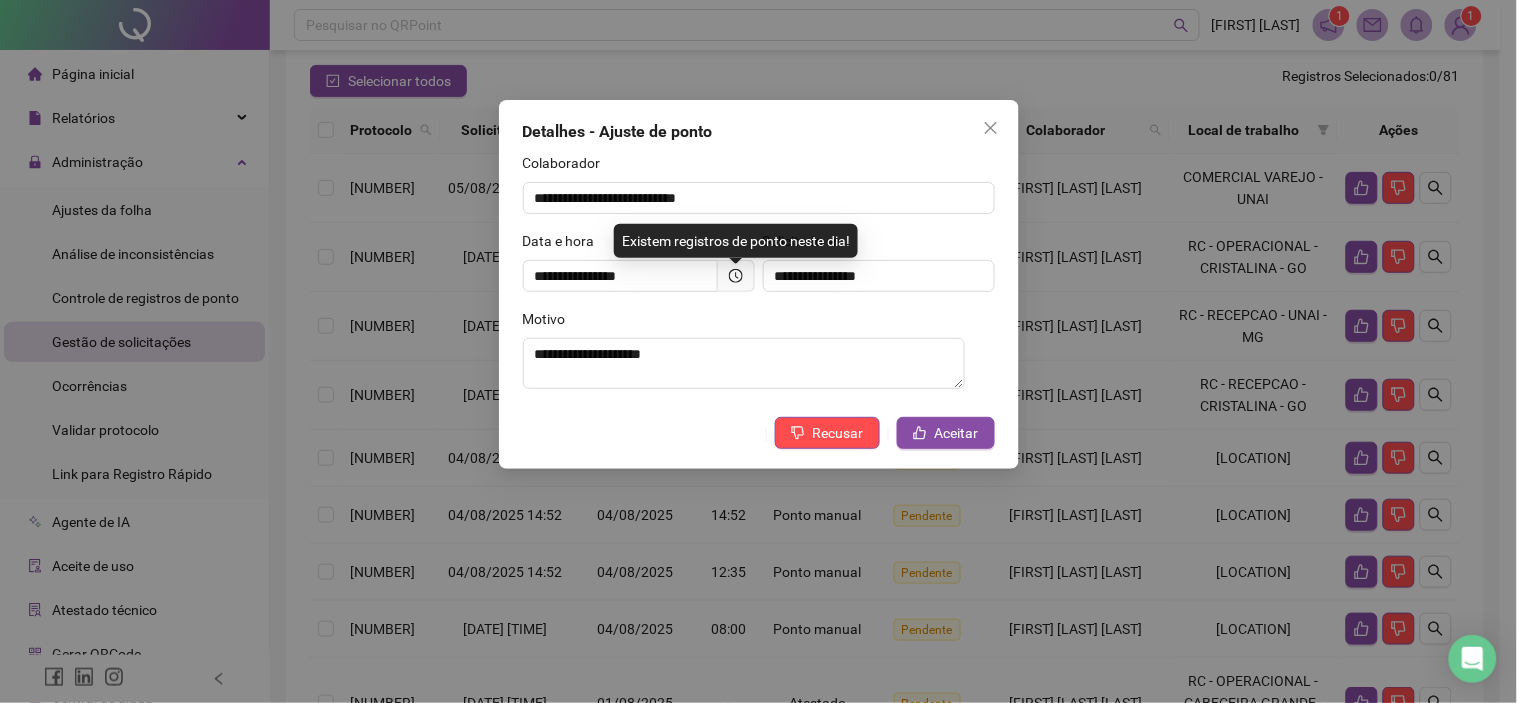 click at bounding box center [736, 276] 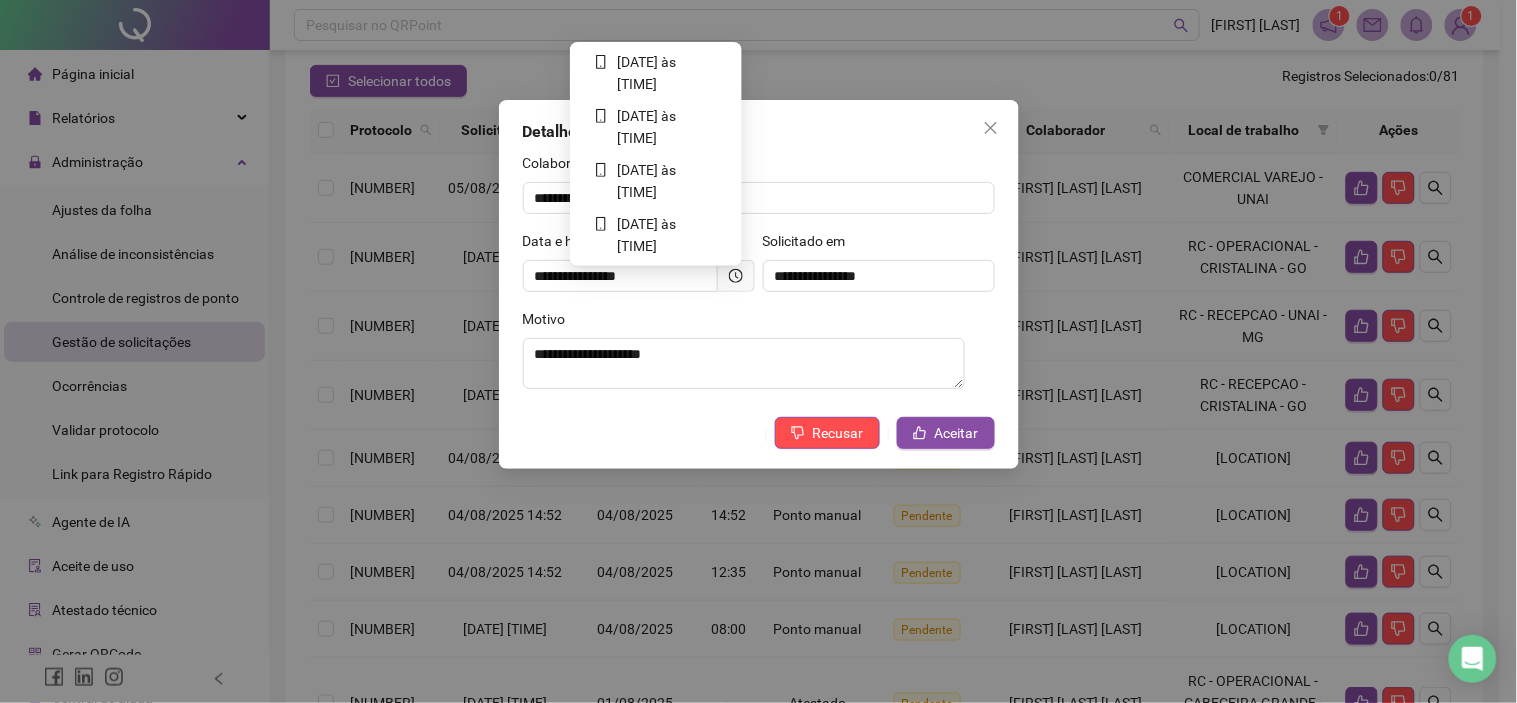 click 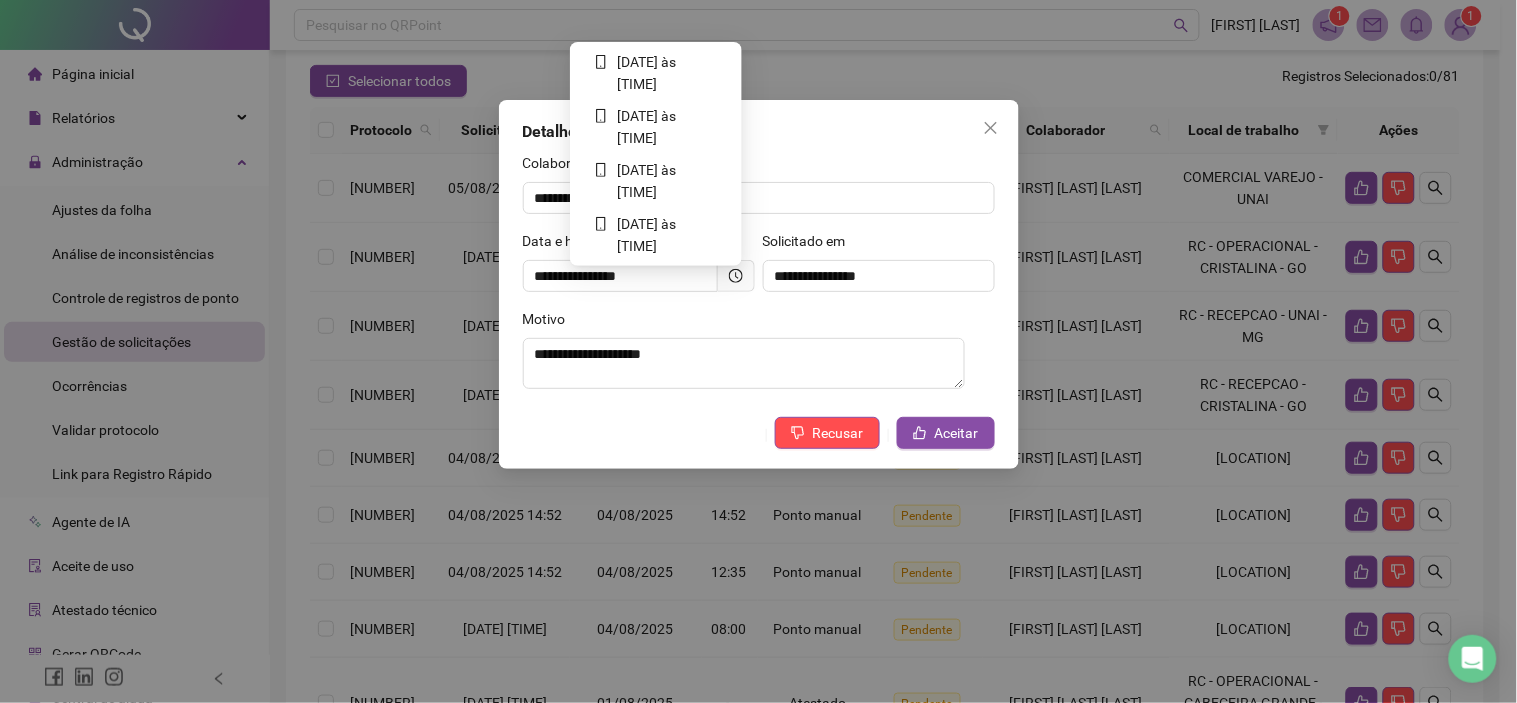 click 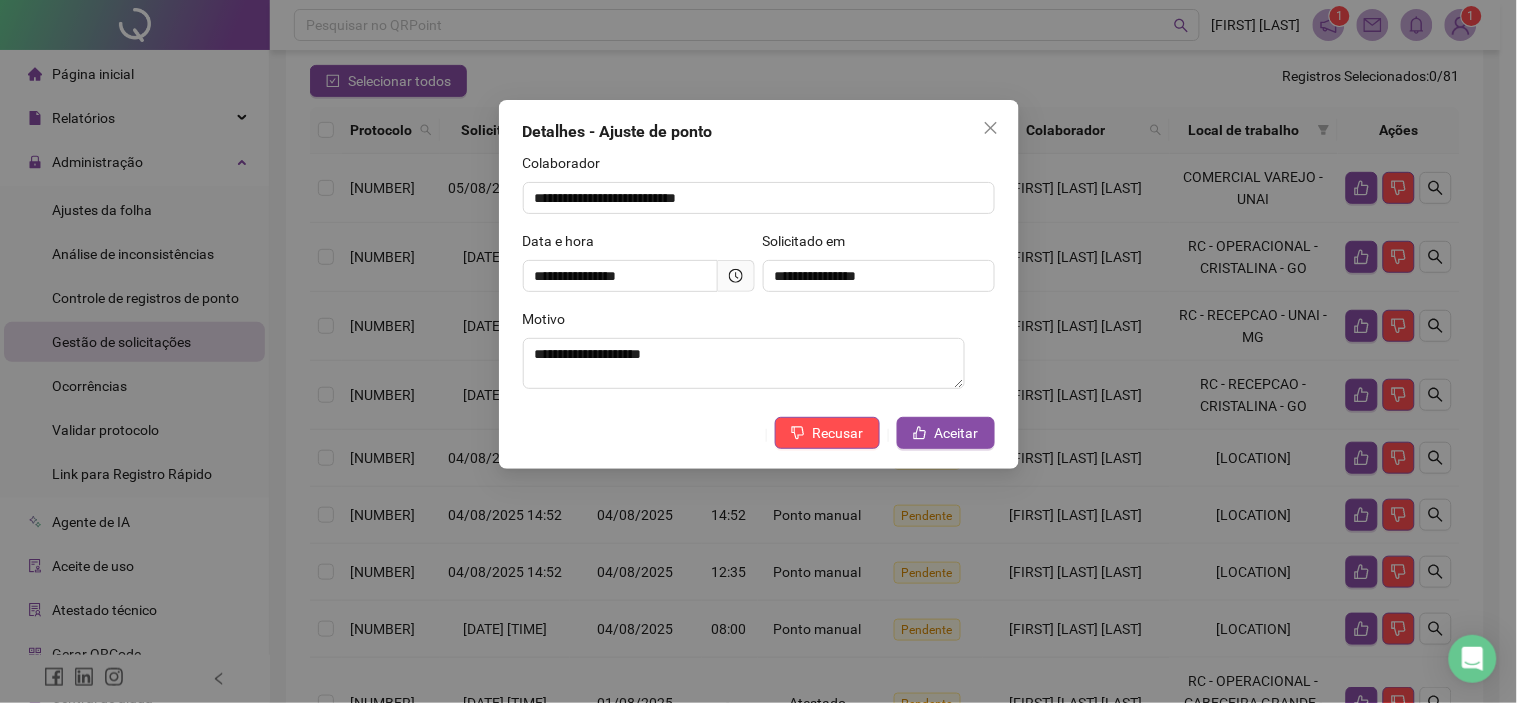 click at bounding box center [736, 276] 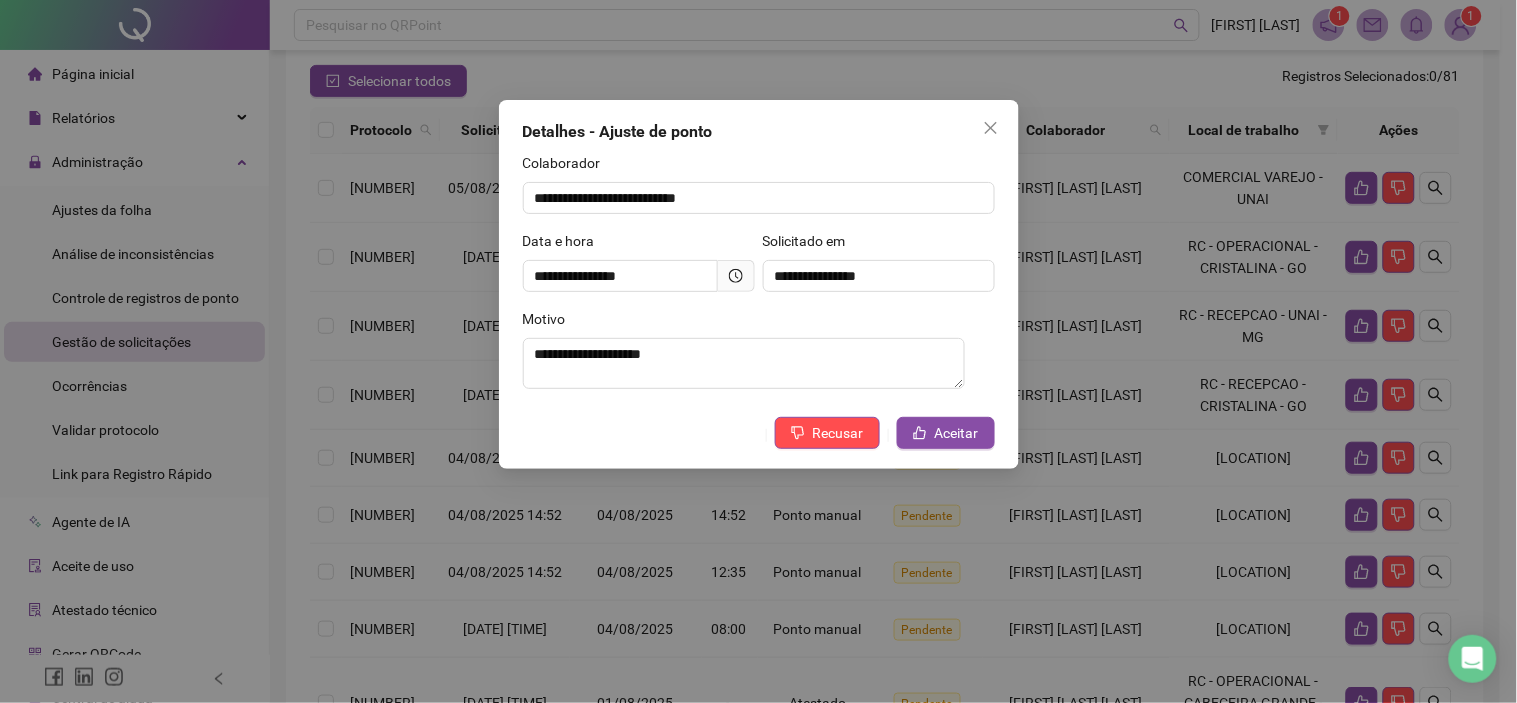 click at bounding box center [736, 276] 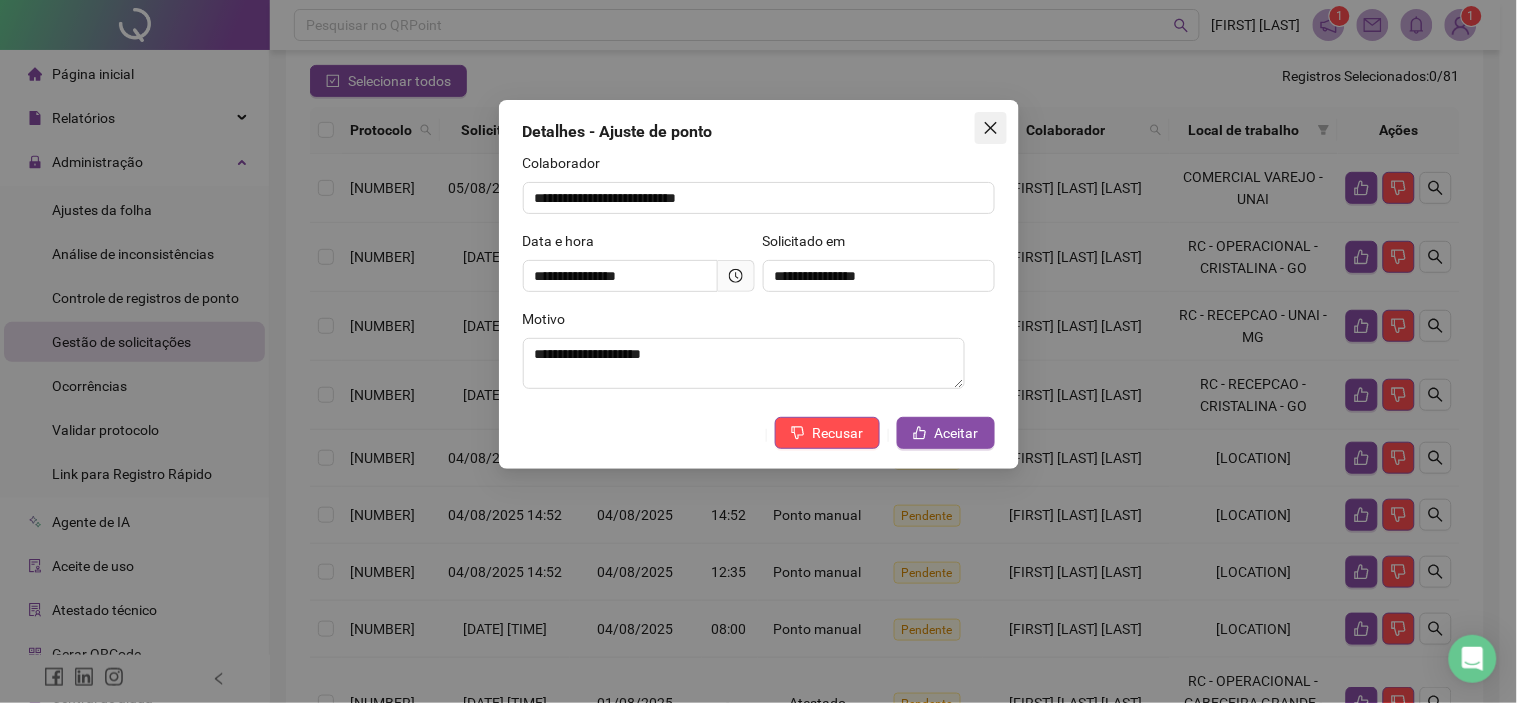 click 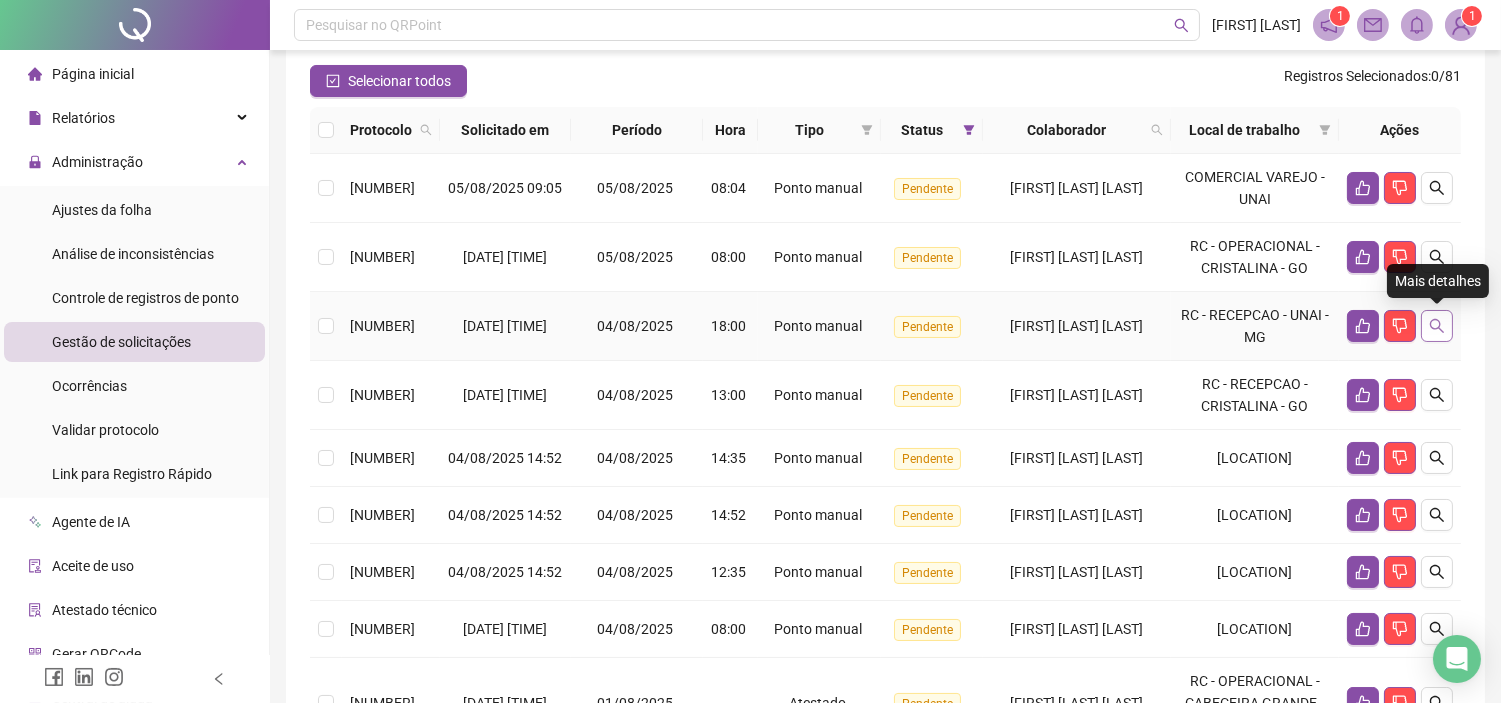click at bounding box center [1437, 326] 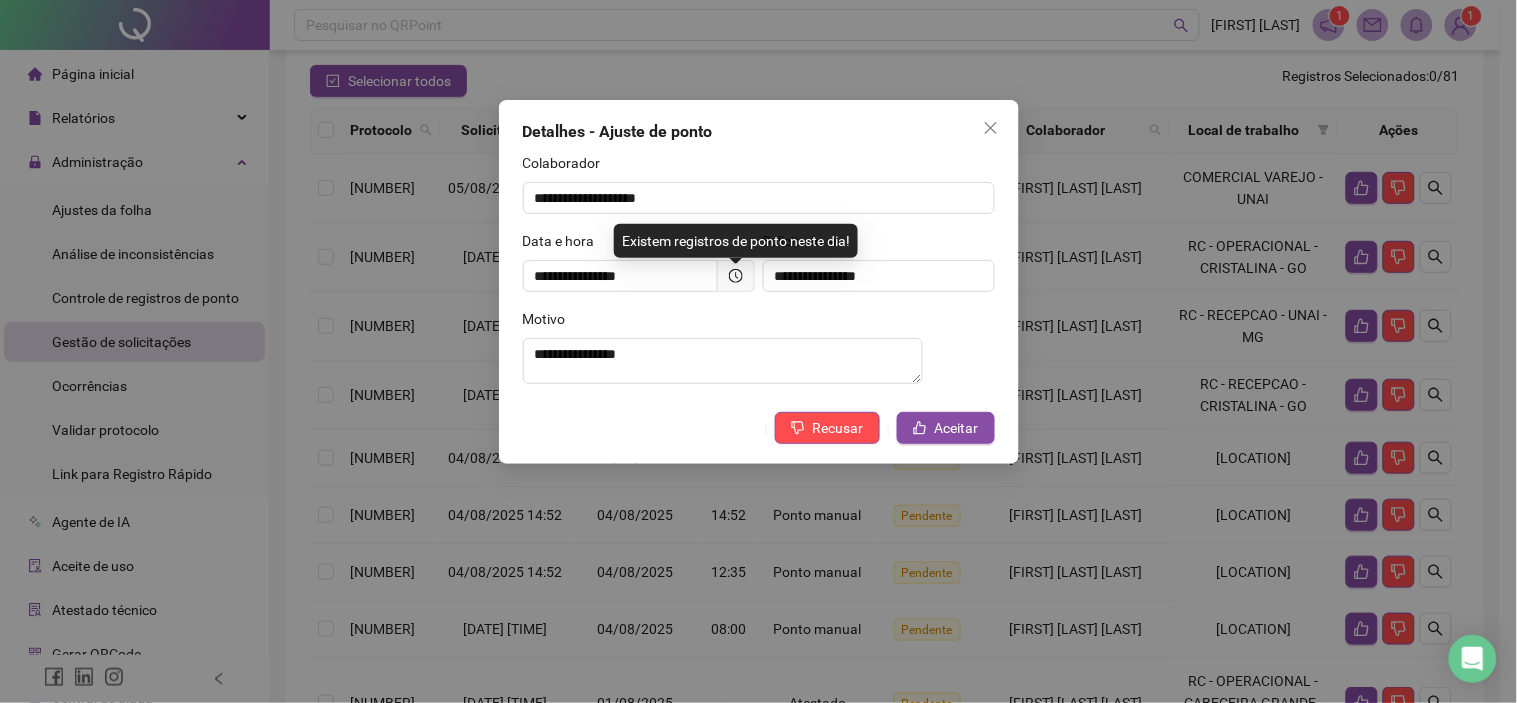 click at bounding box center [736, 276] 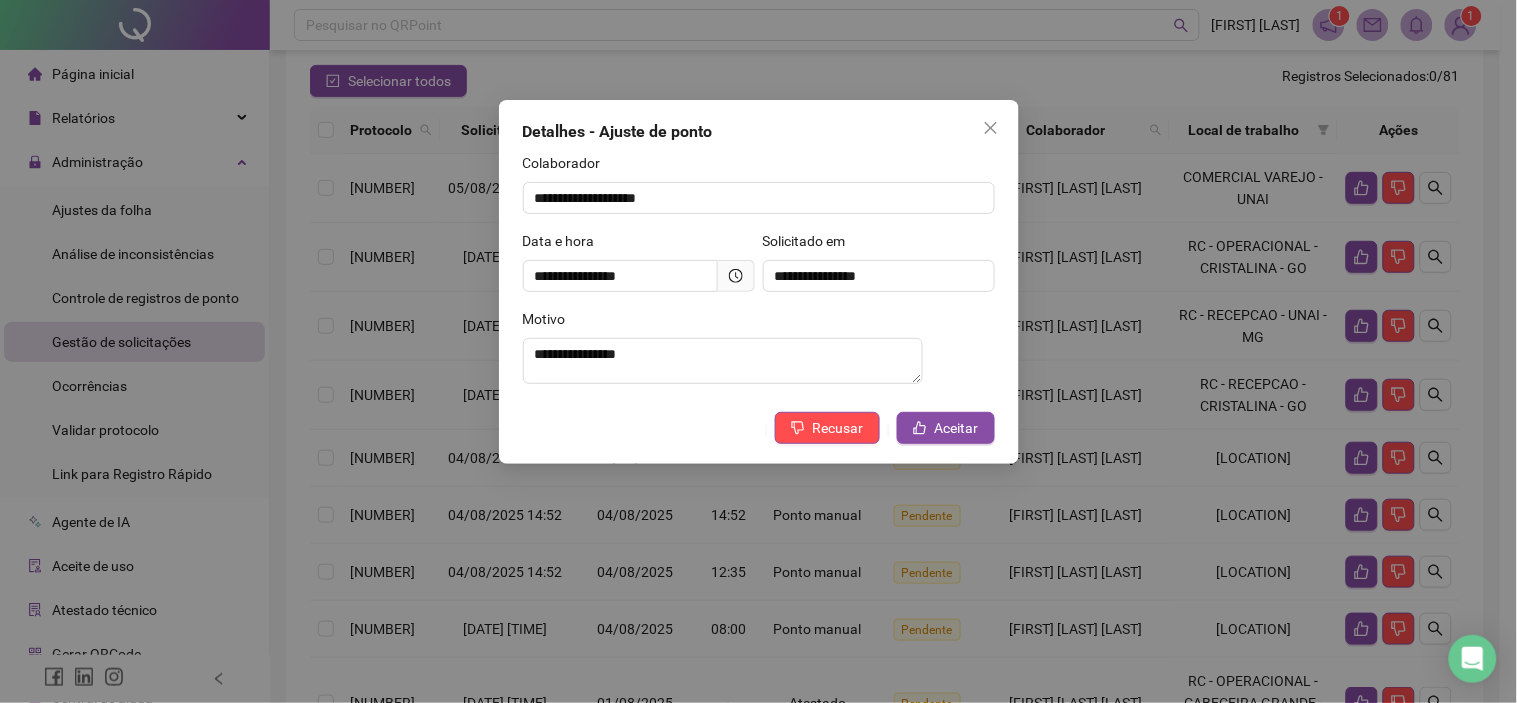 click 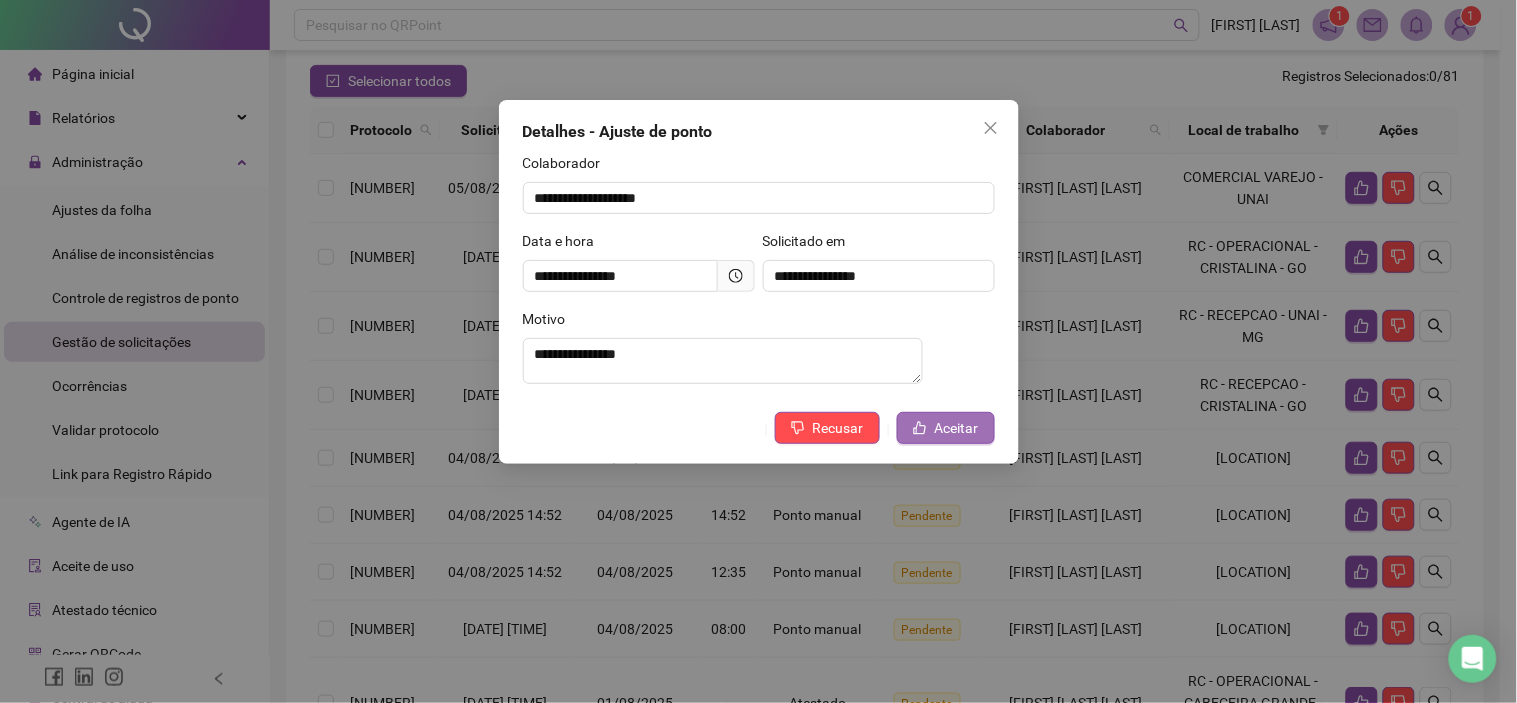 click on "Aceitar" at bounding box center [946, 428] 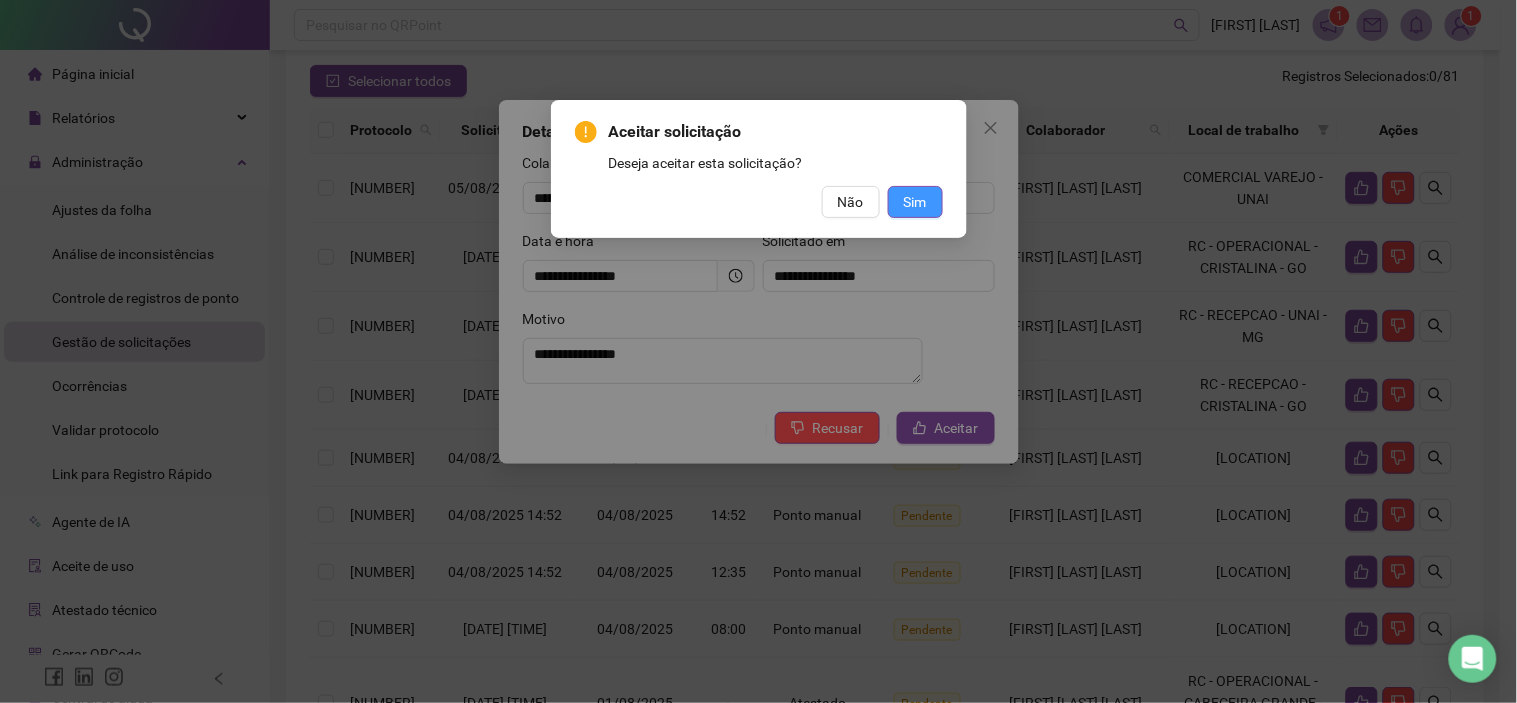 click on "Sim" at bounding box center [915, 202] 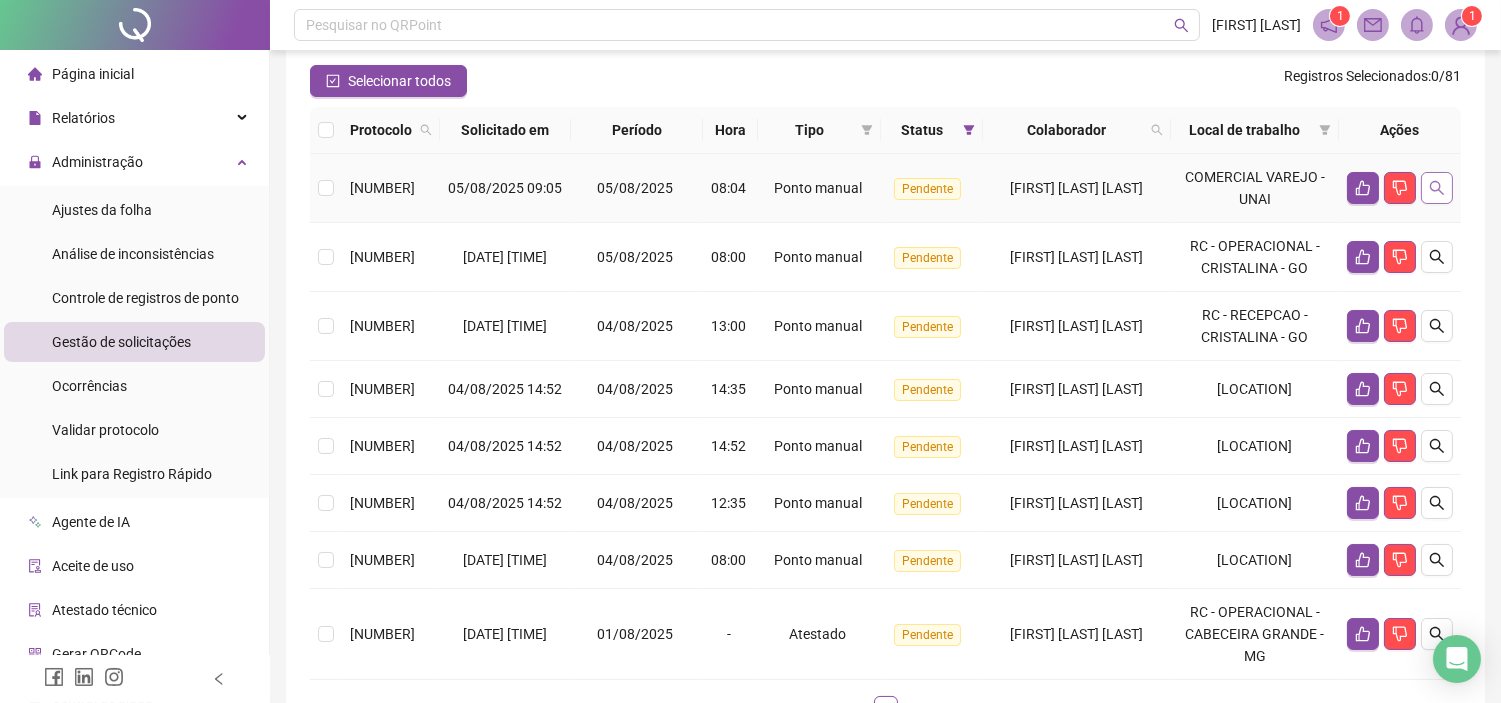 click at bounding box center (1437, 188) 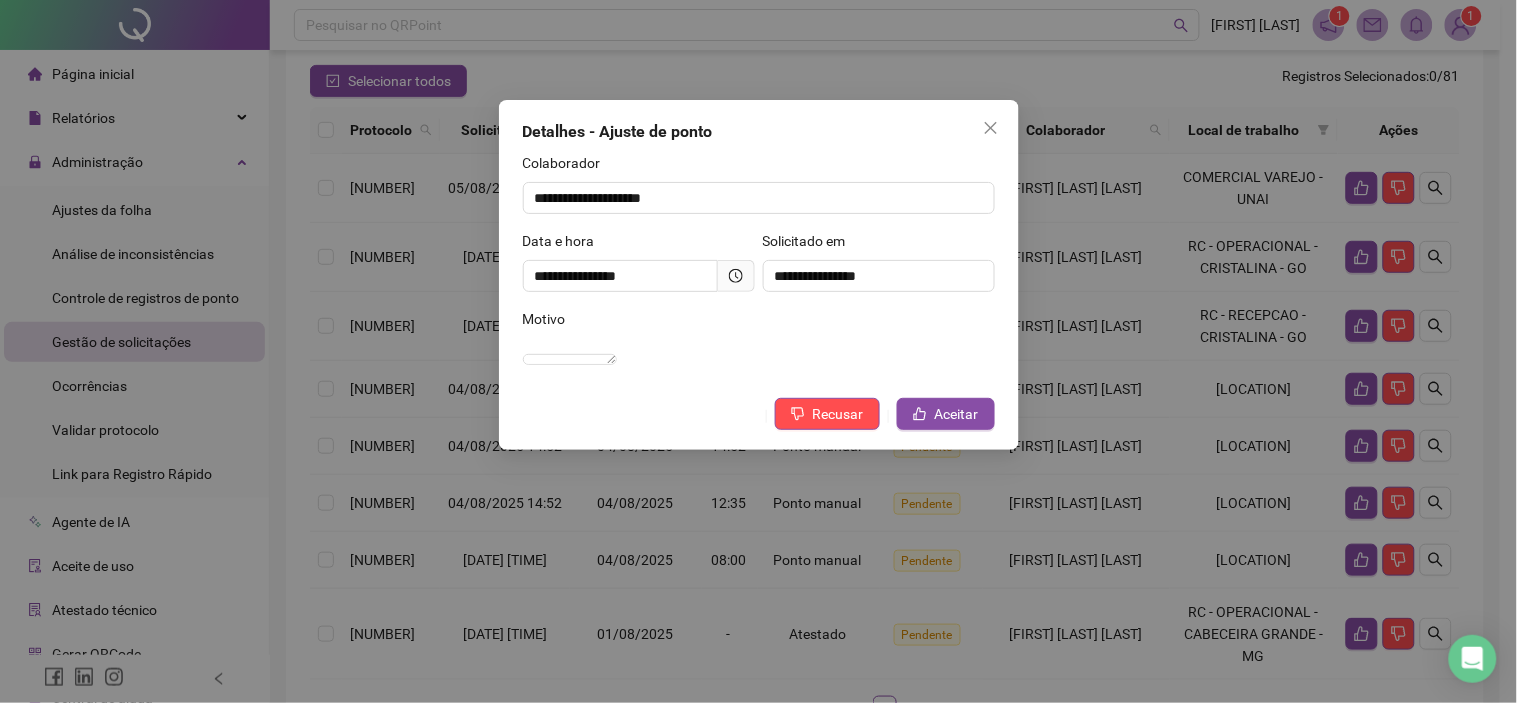 click 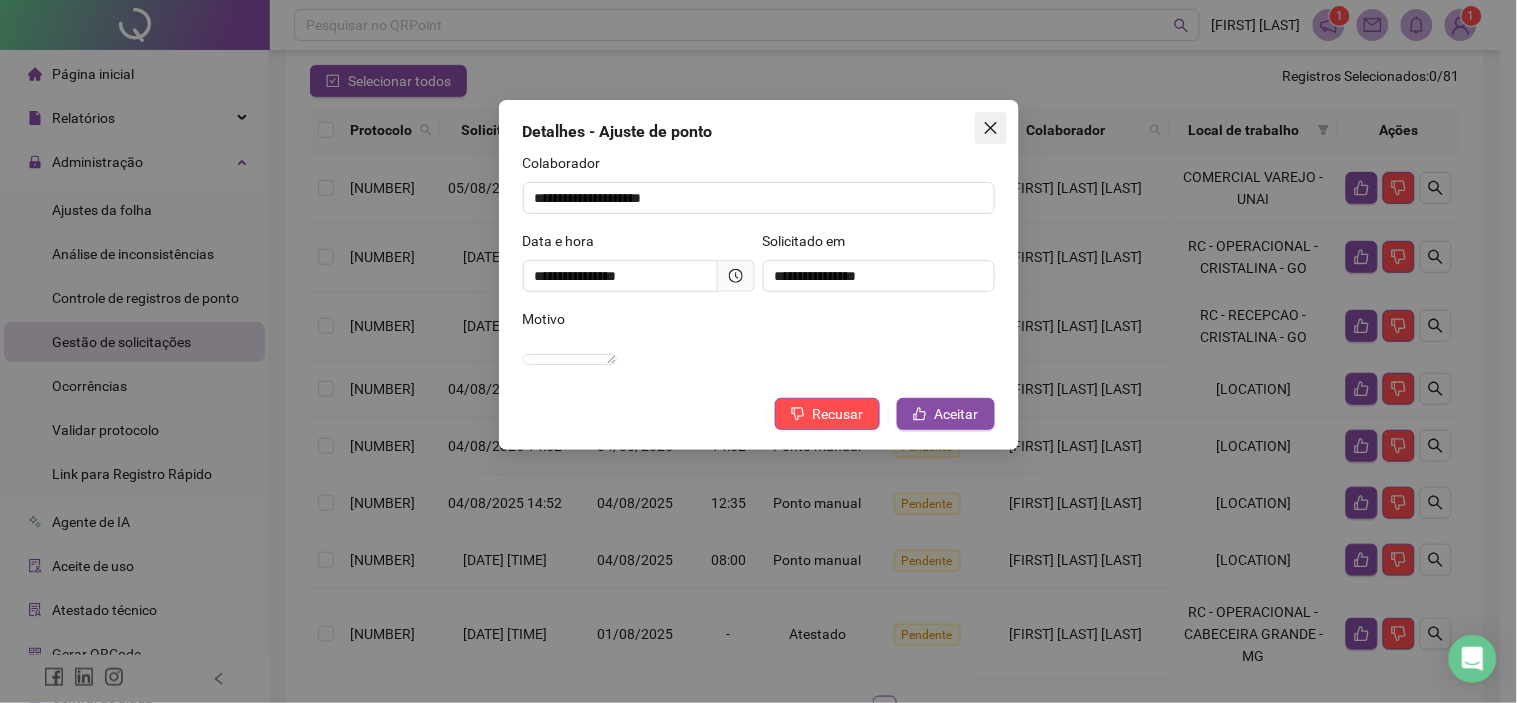 click at bounding box center (991, 128) 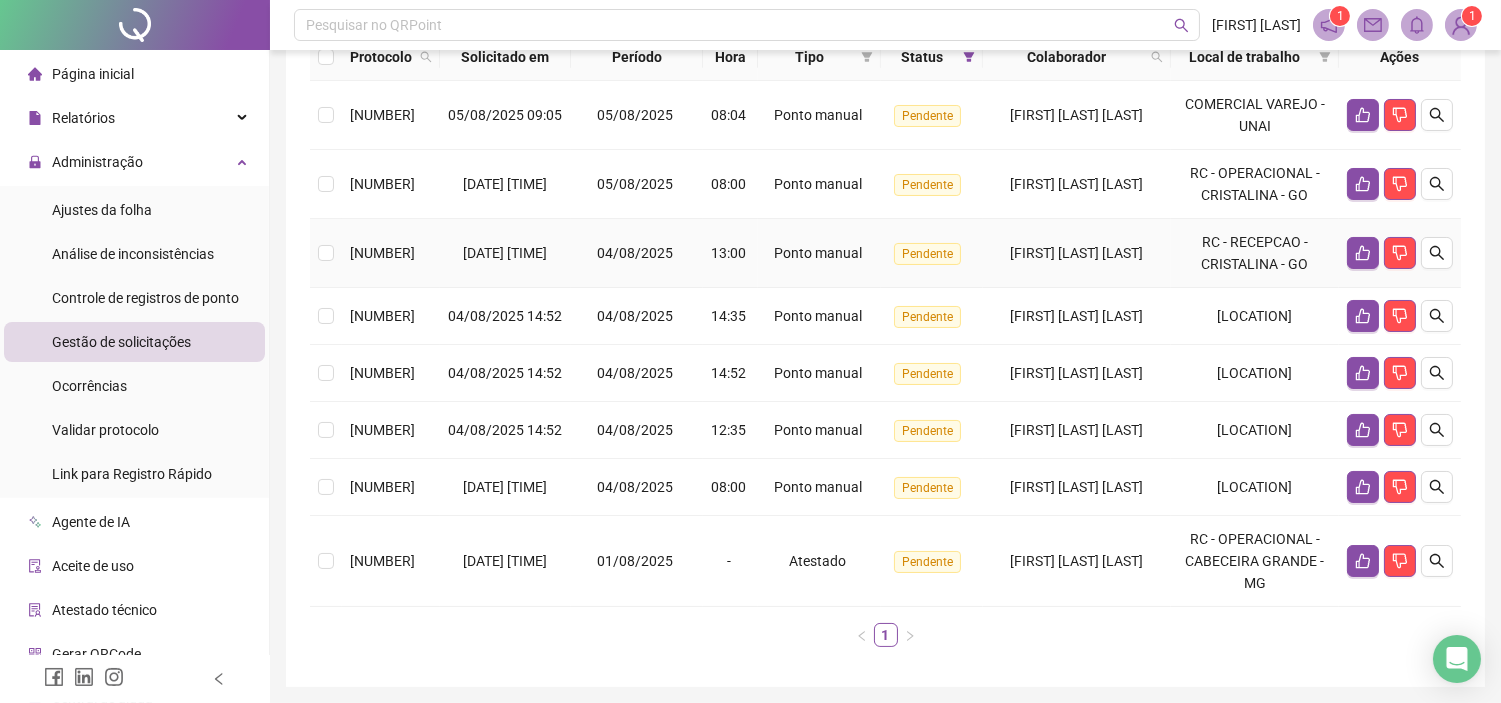 scroll, scrollTop: 278, scrollLeft: 0, axis: vertical 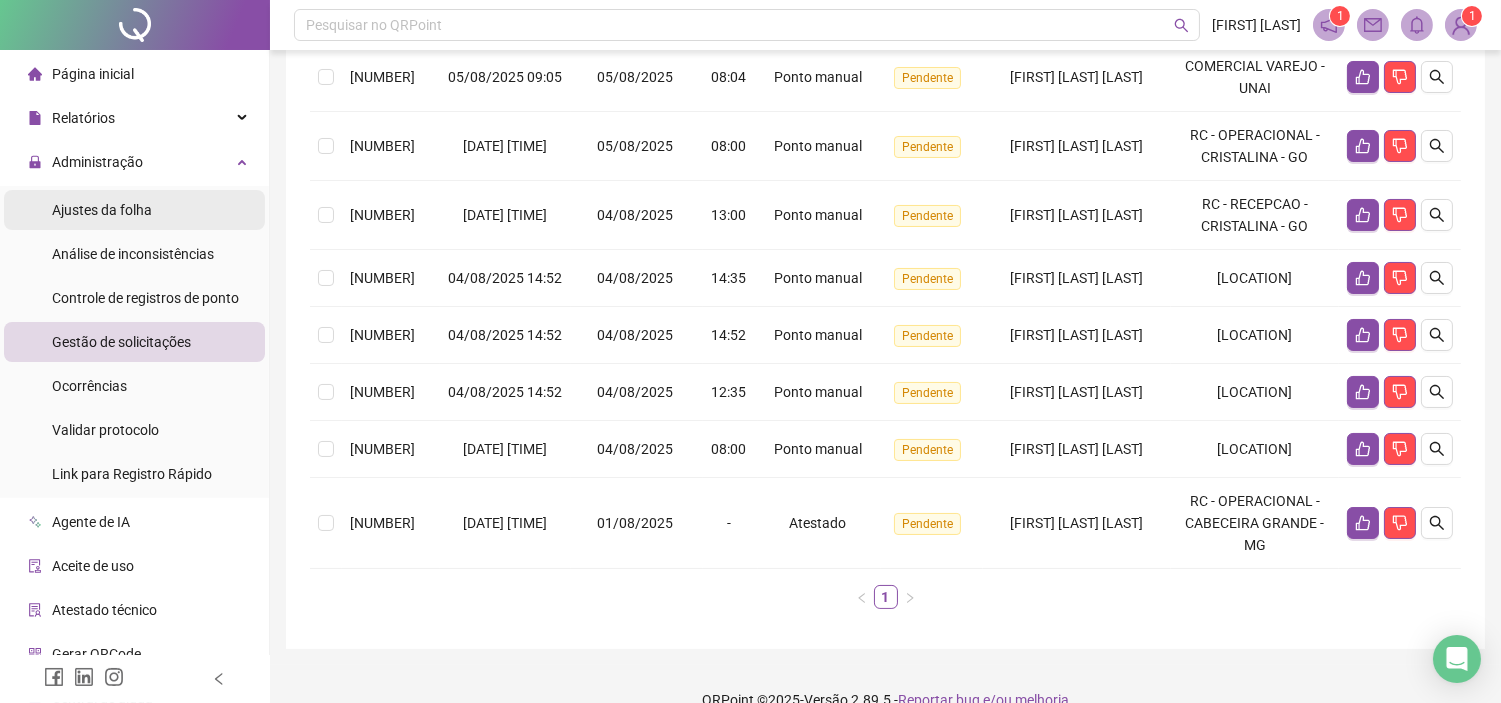 click on "Ajustes da folha" at bounding box center [102, 210] 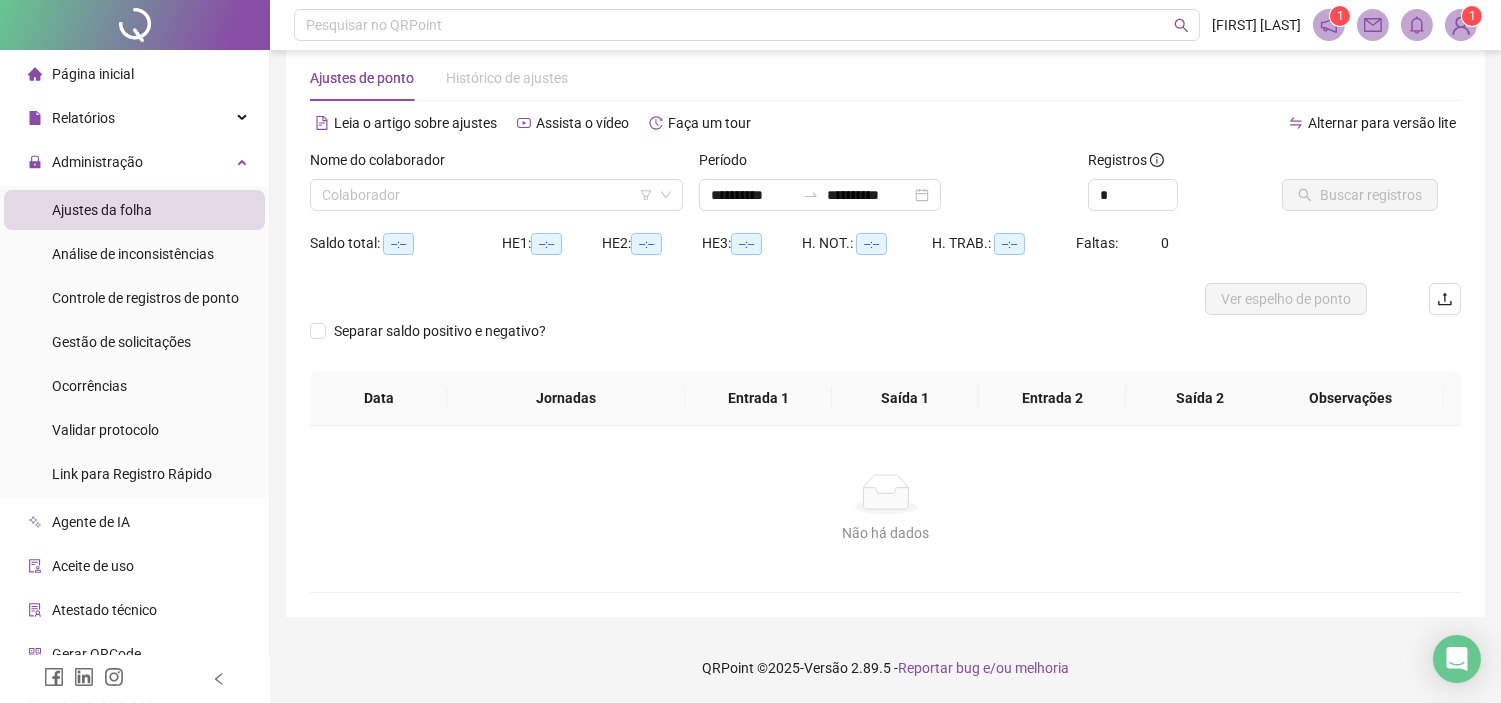 scroll, scrollTop: 34, scrollLeft: 0, axis: vertical 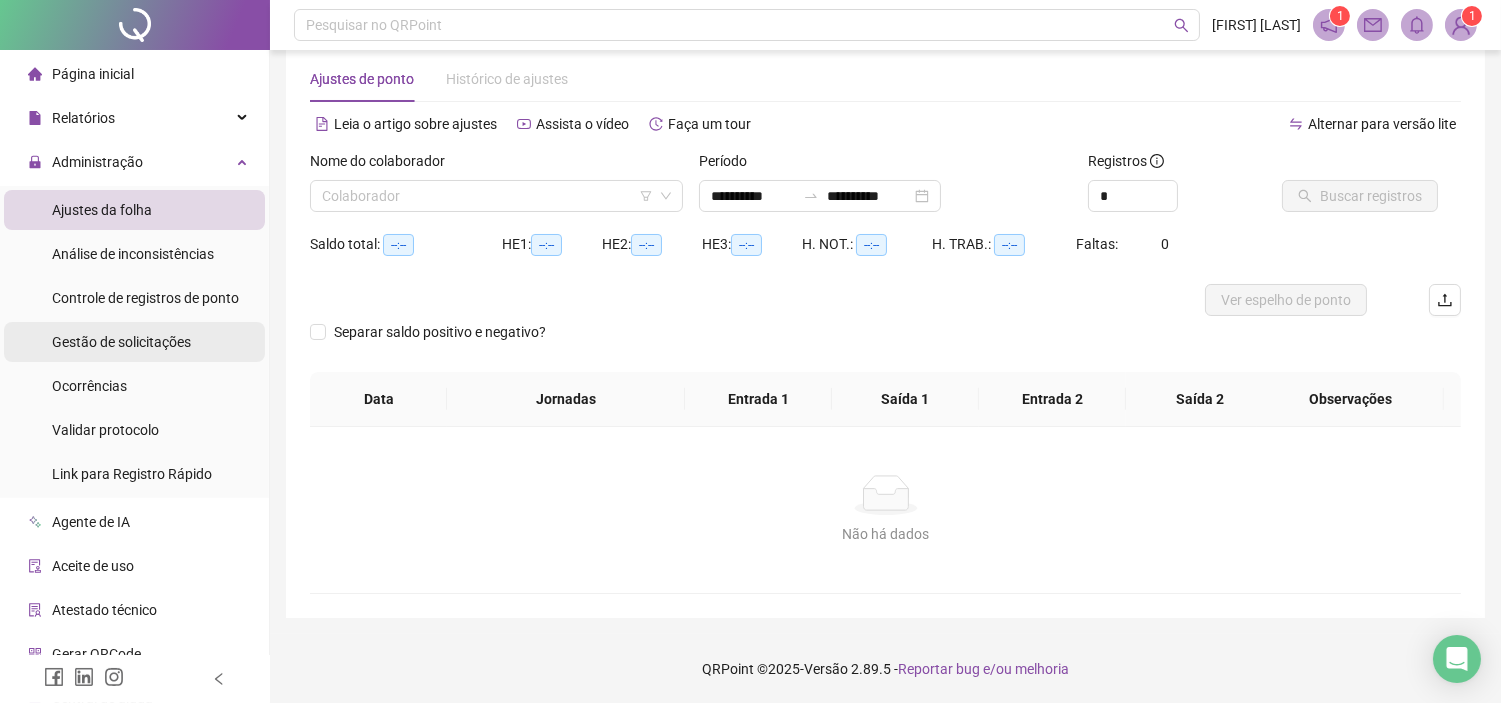 click on "Gestão de solicitações" at bounding box center [121, 342] 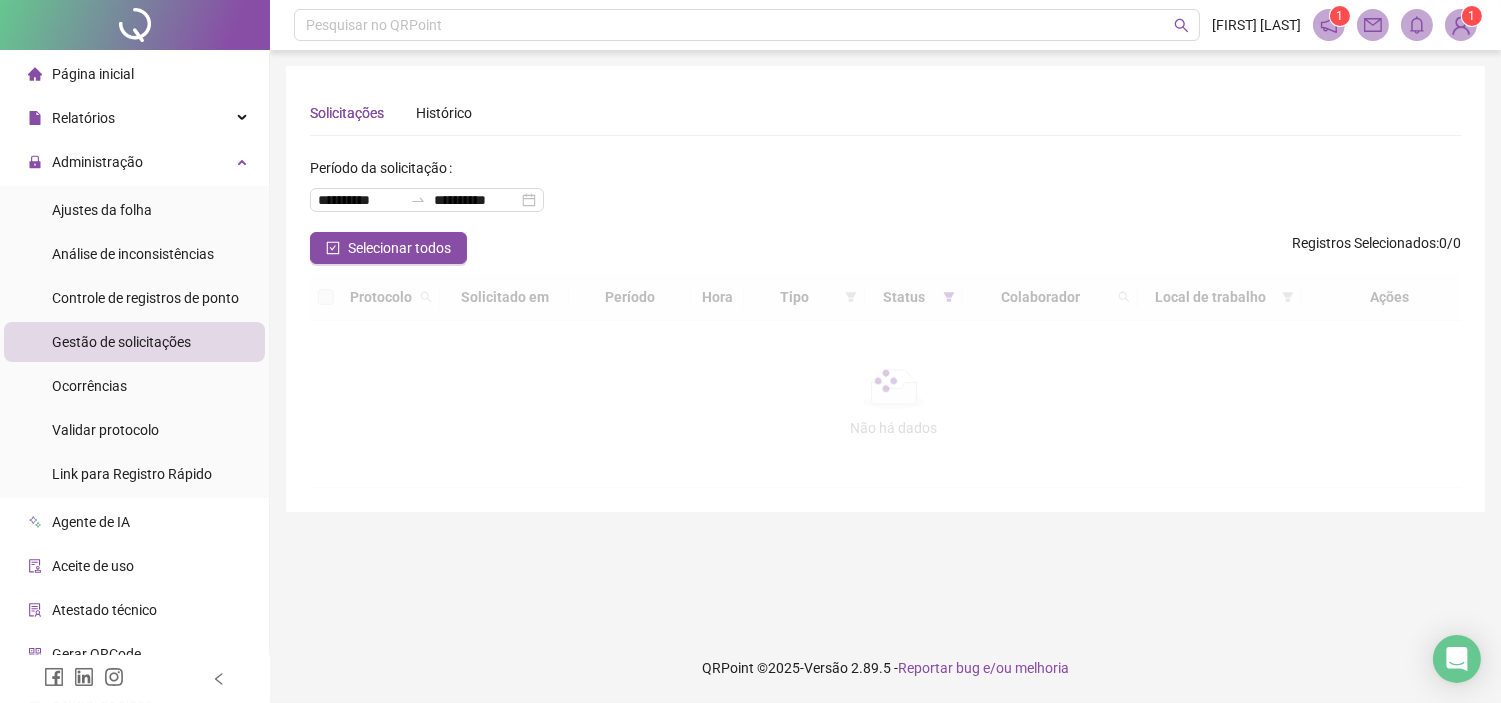 scroll, scrollTop: 0, scrollLeft: 0, axis: both 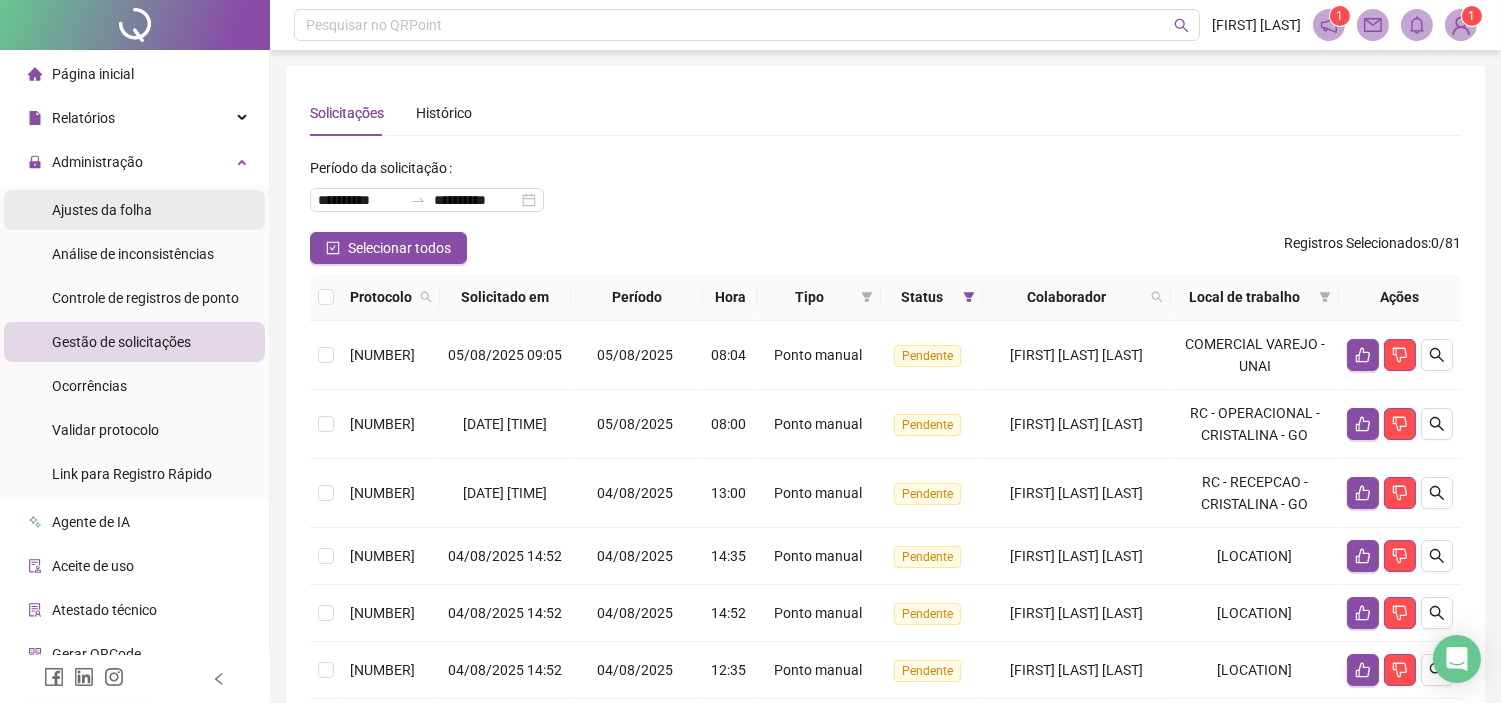 click on "Ajustes da folha" at bounding box center [134, 210] 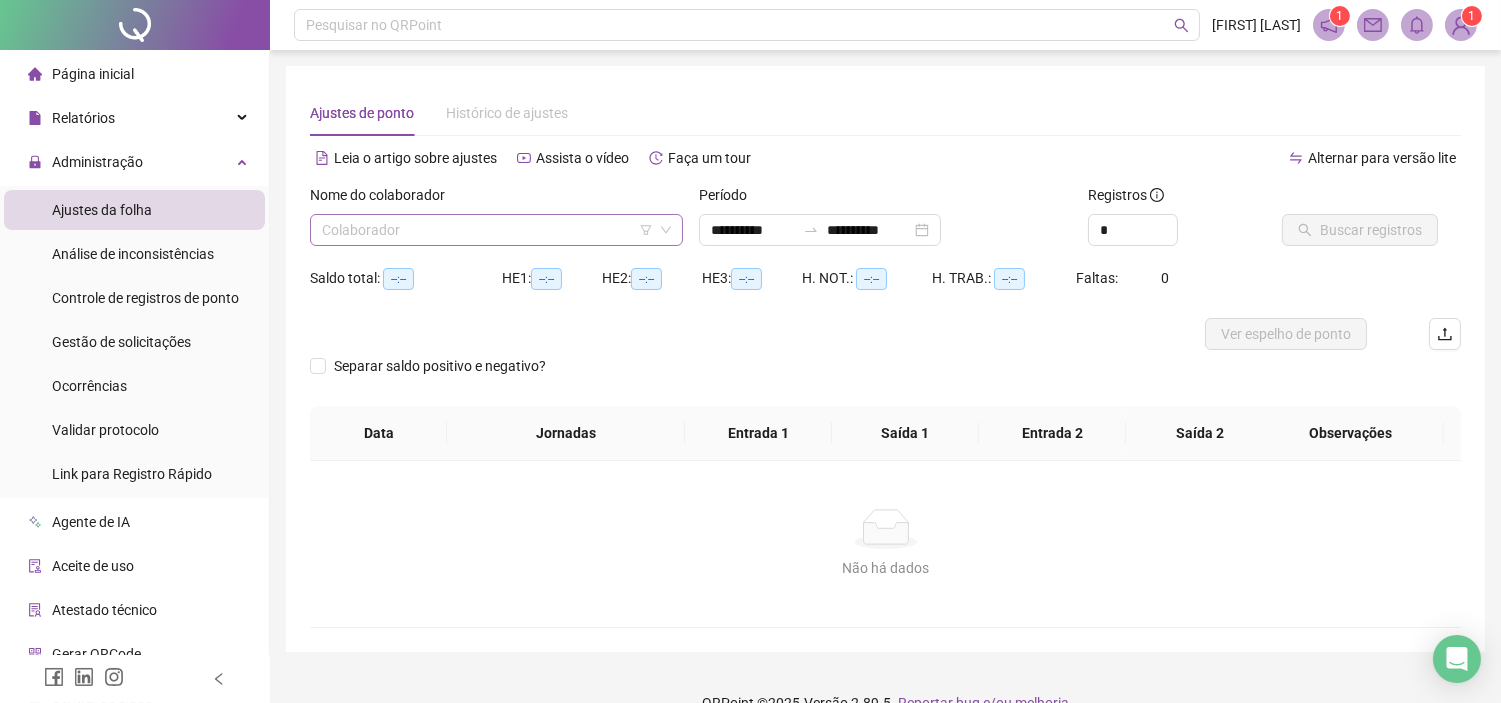 click at bounding box center (487, 230) 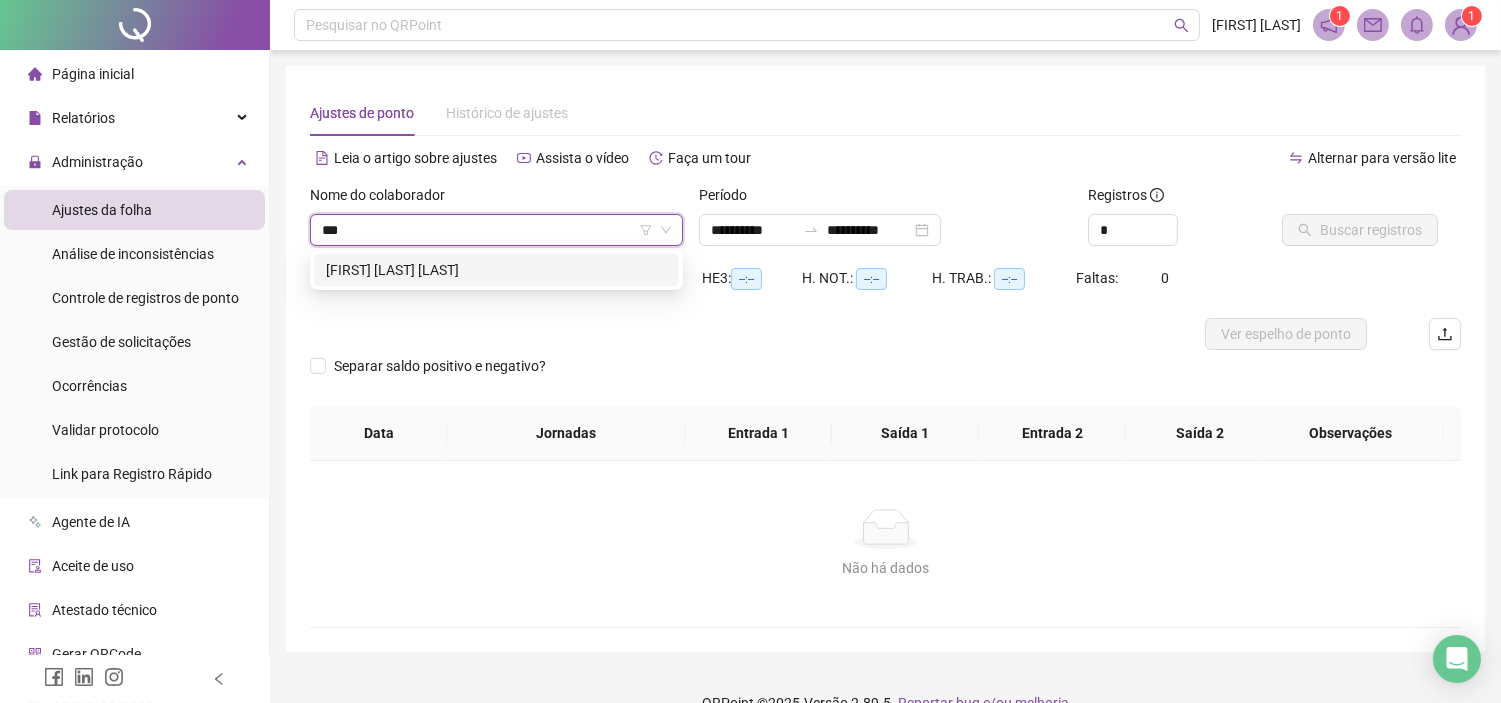 type on "****" 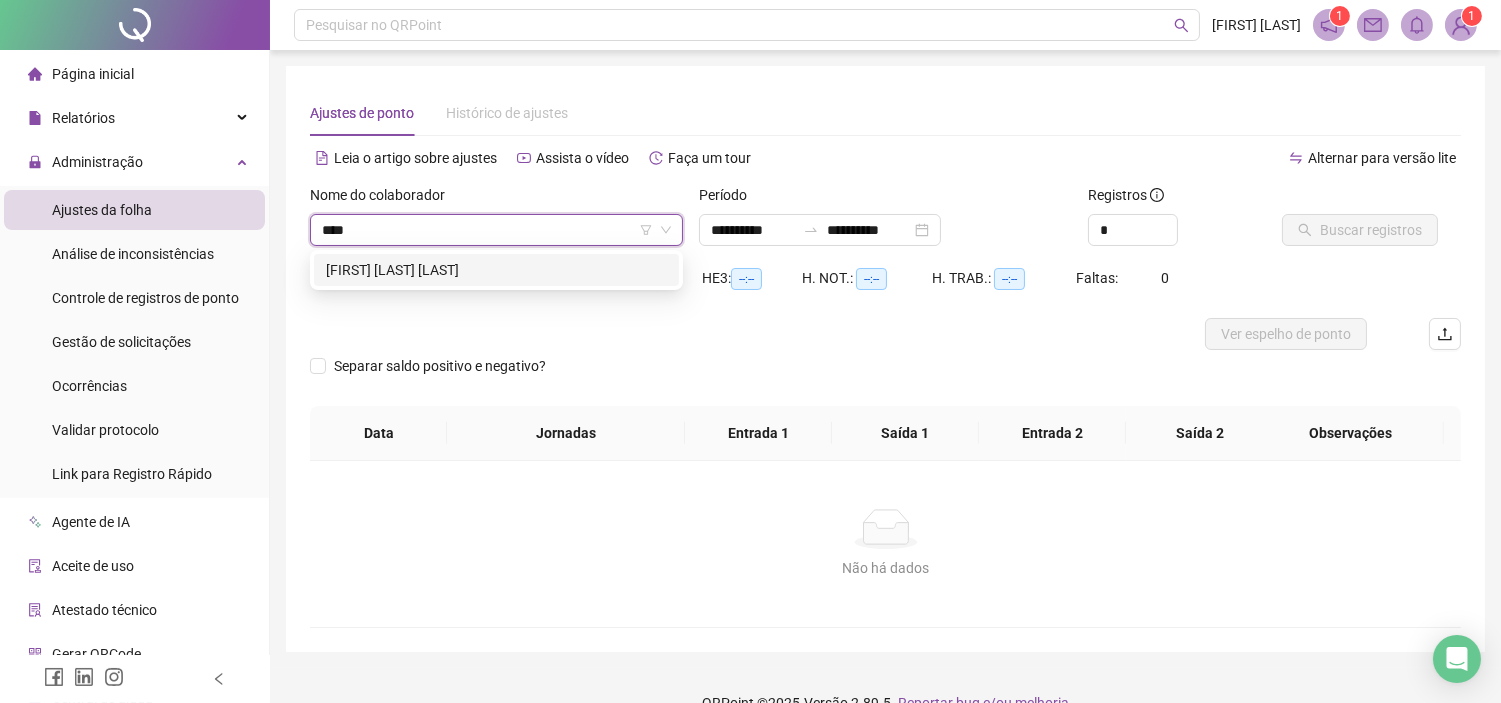 click on "[FIRST] [LAST] [LAST]" at bounding box center [496, 270] 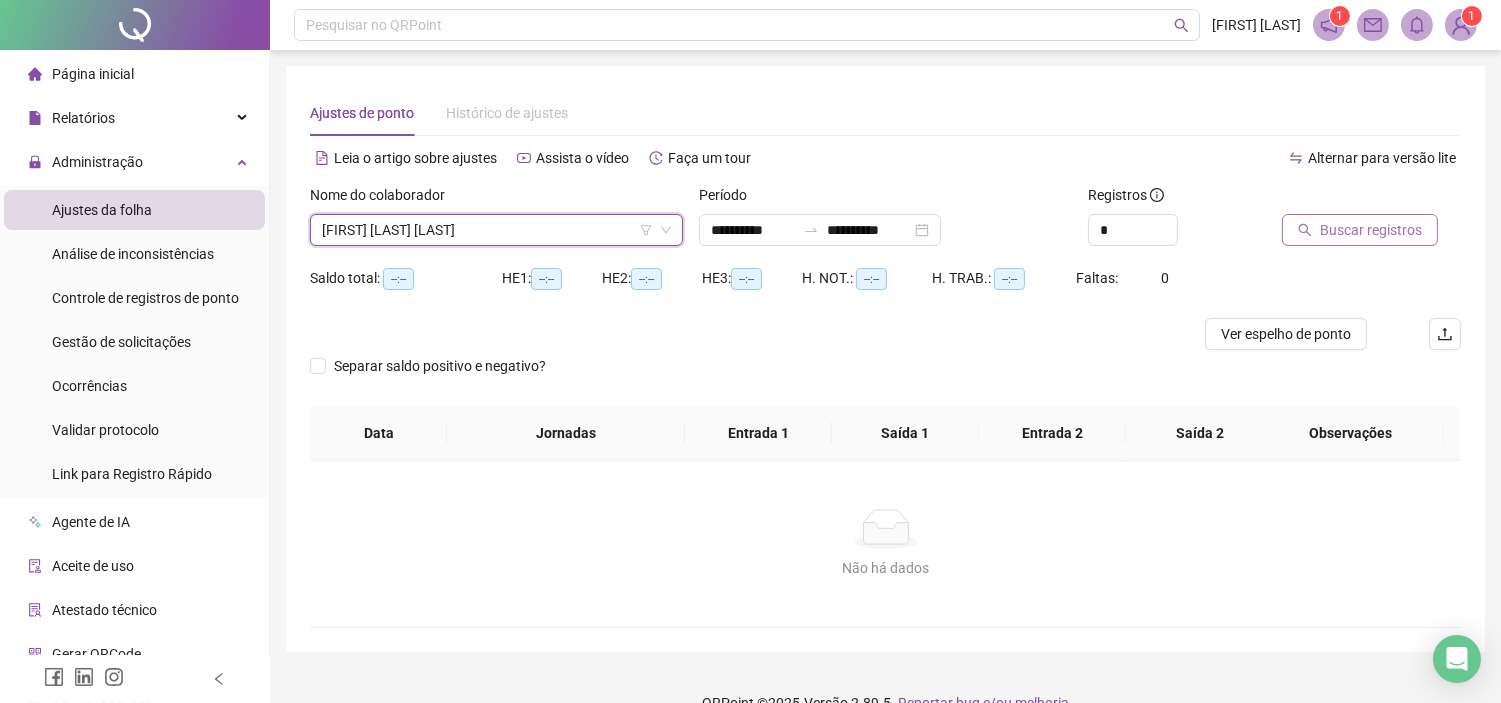 click on "Buscar registros" at bounding box center (1371, 230) 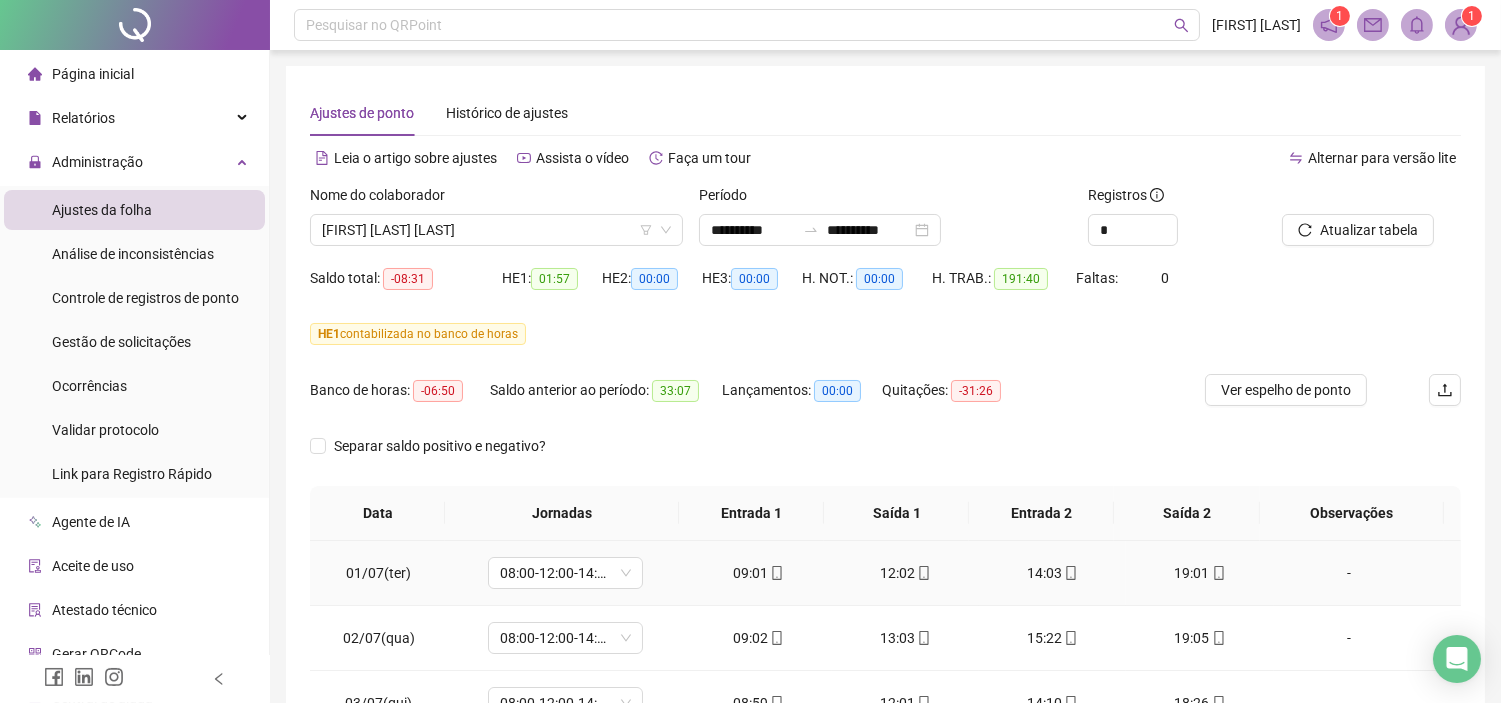scroll, scrollTop: 374, scrollLeft: 0, axis: vertical 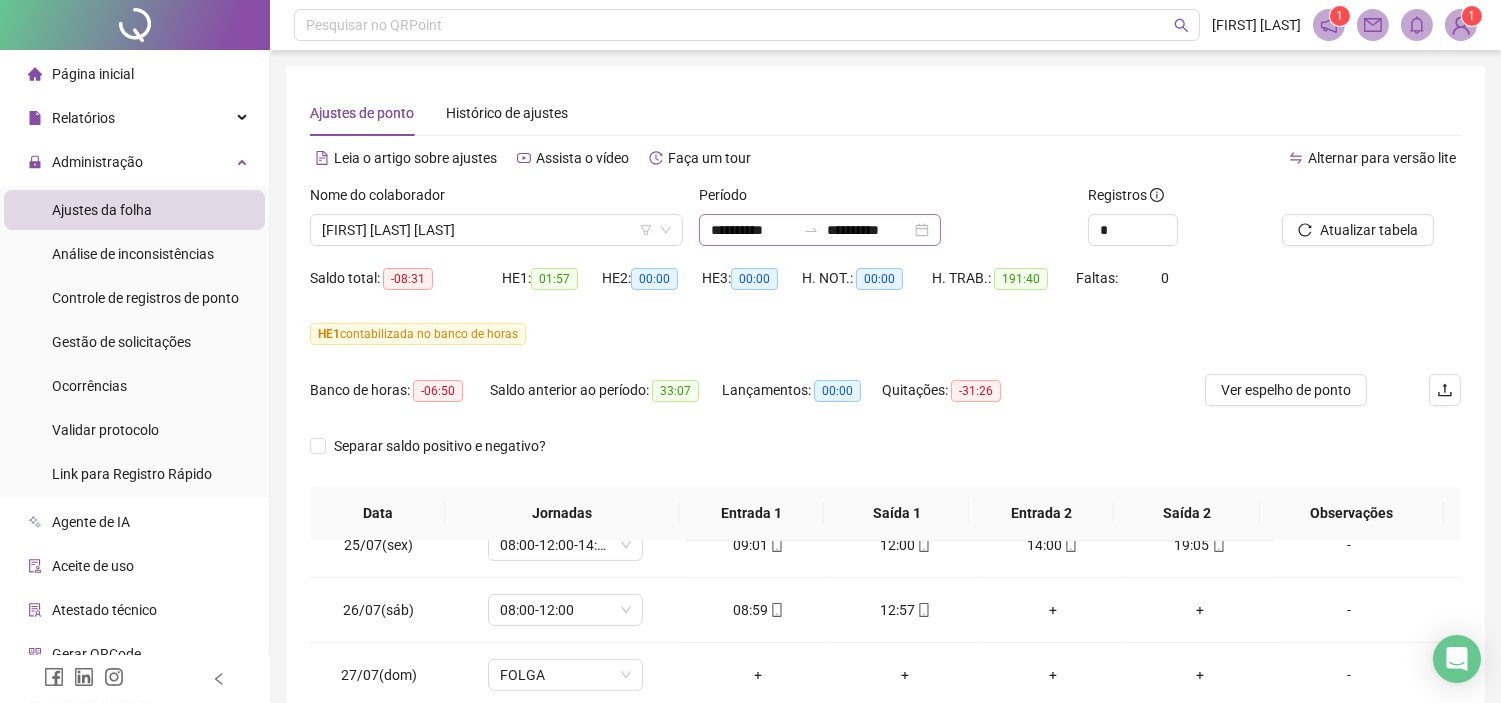 click on "**********" at bounding box center [820, 230] 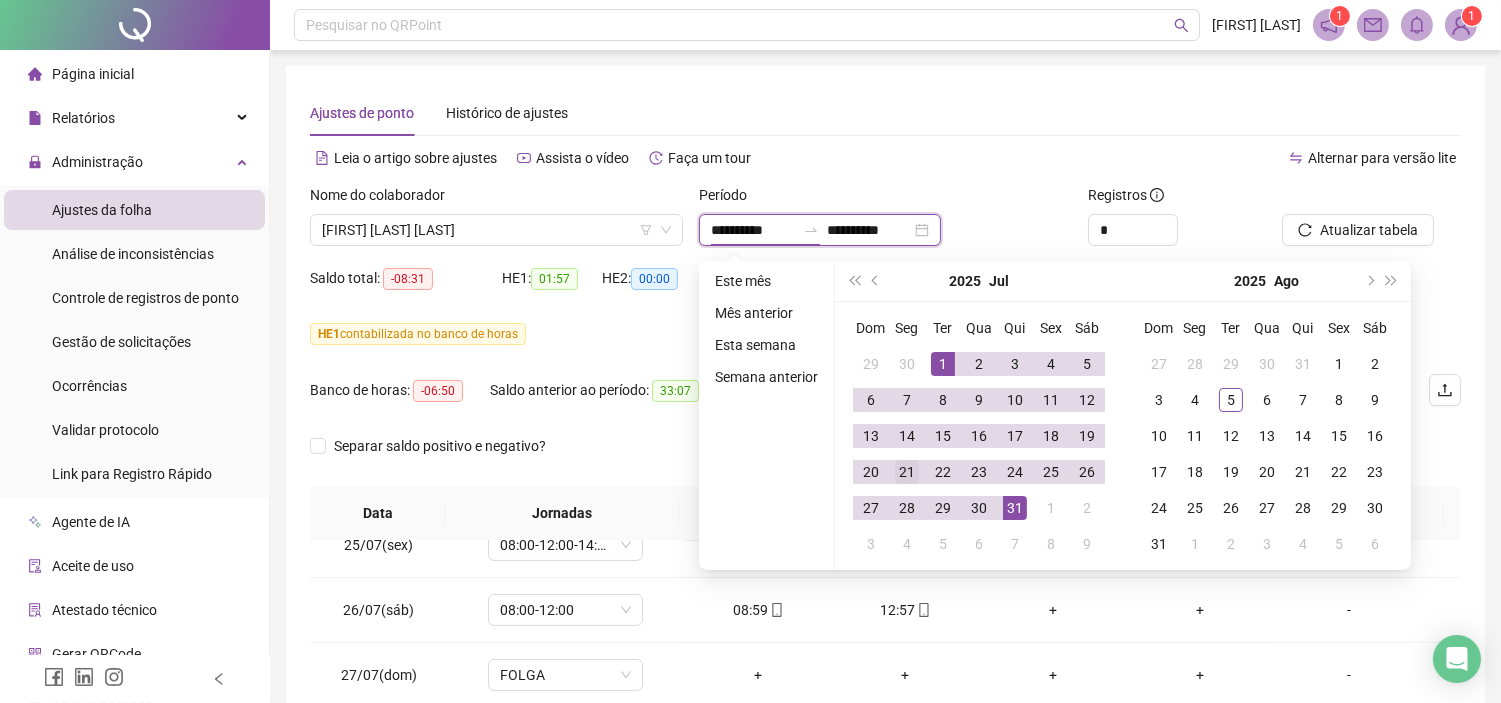 type on "**********" 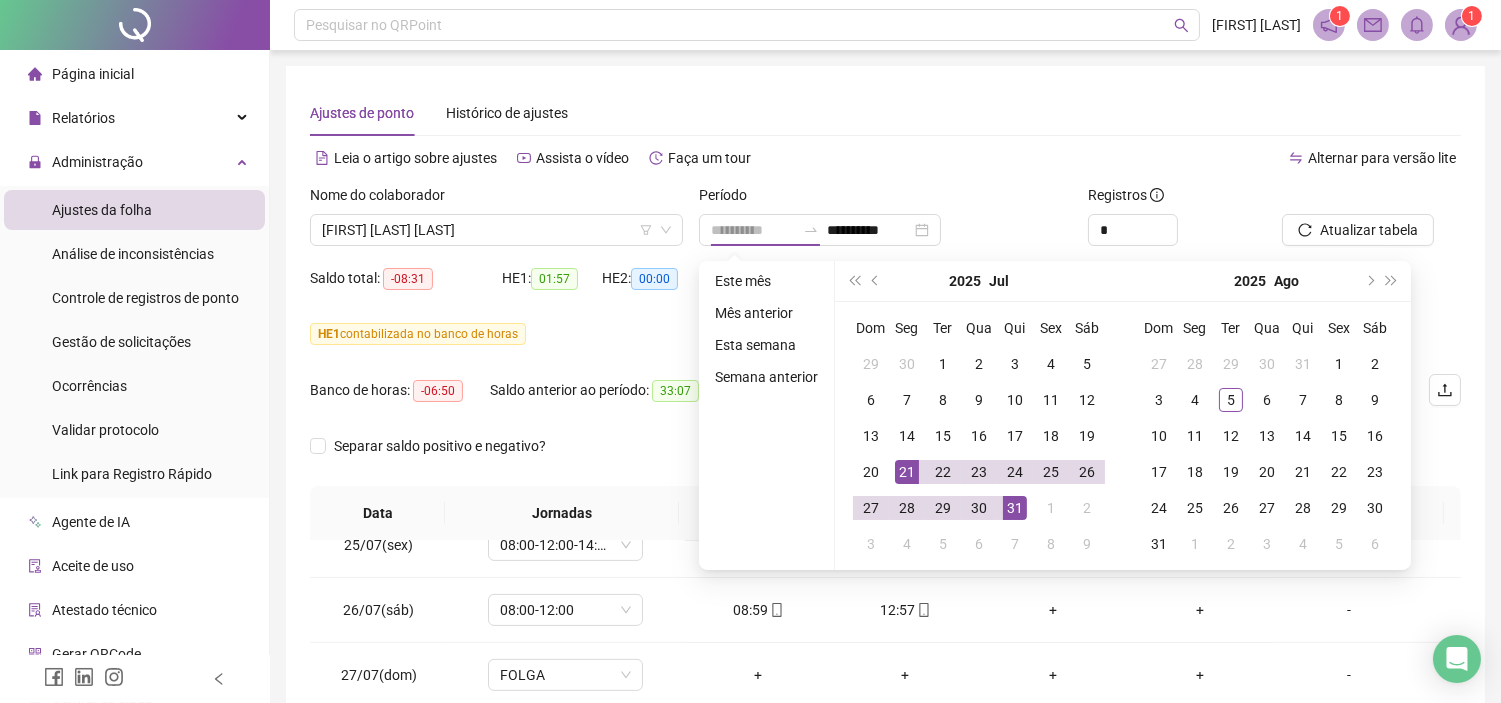 click on "21" at bounding box center [907, 472] 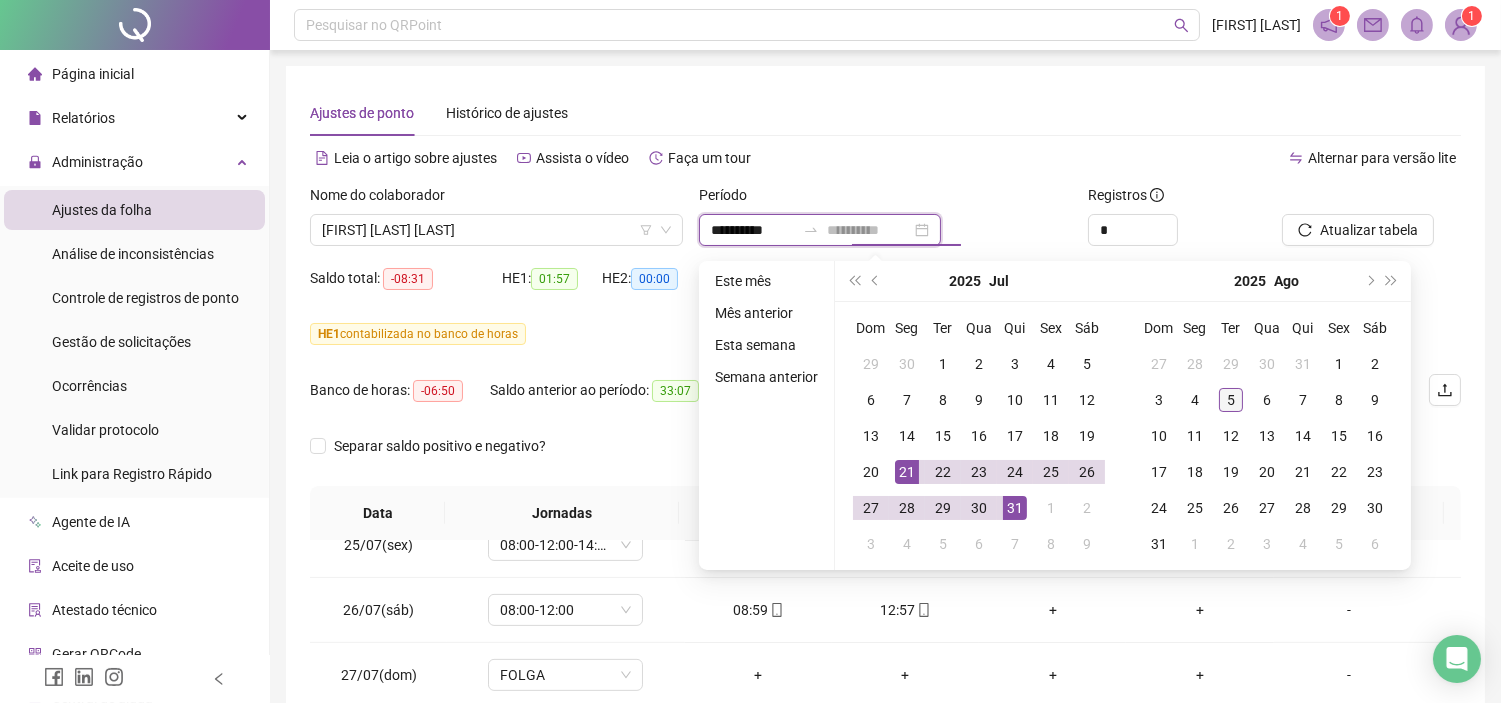 type on "**********" 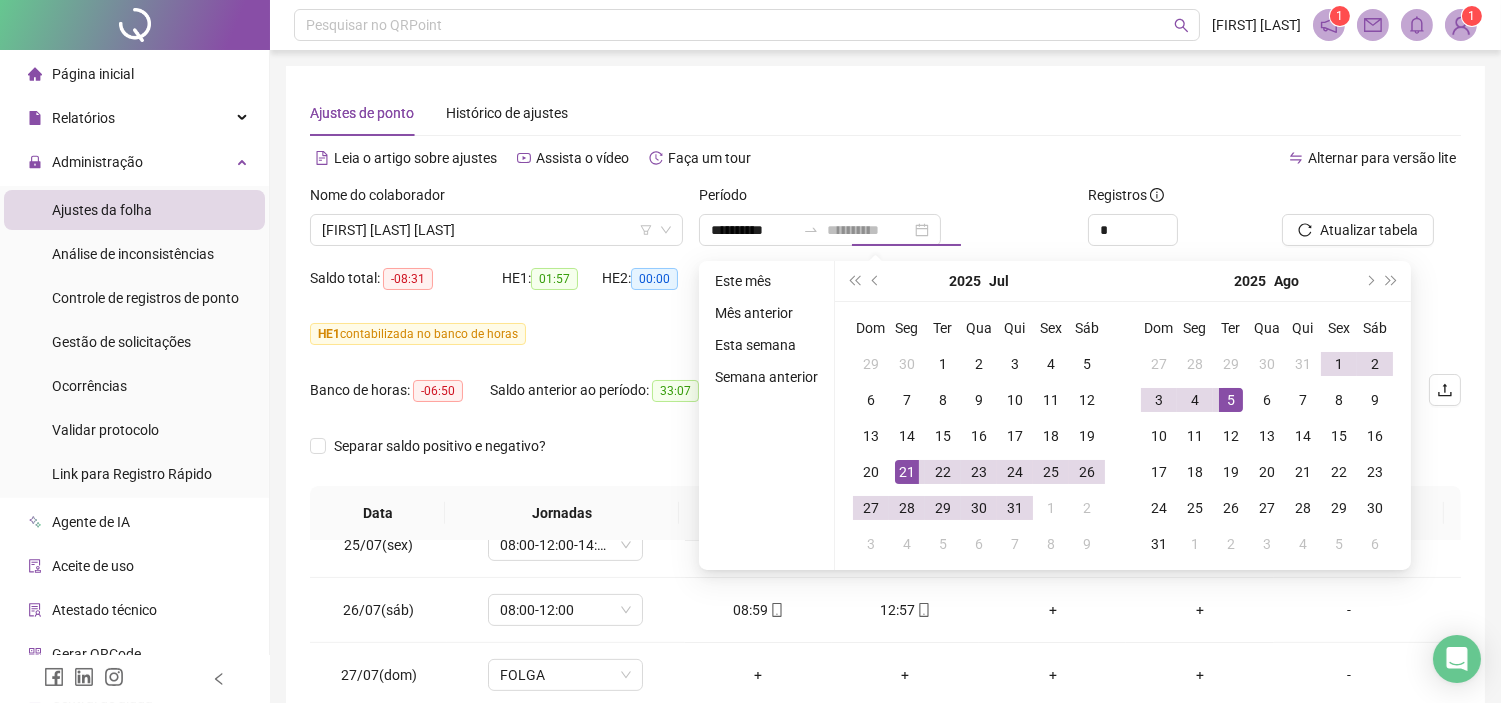 click on "5" at bounding box center (1231, 400) 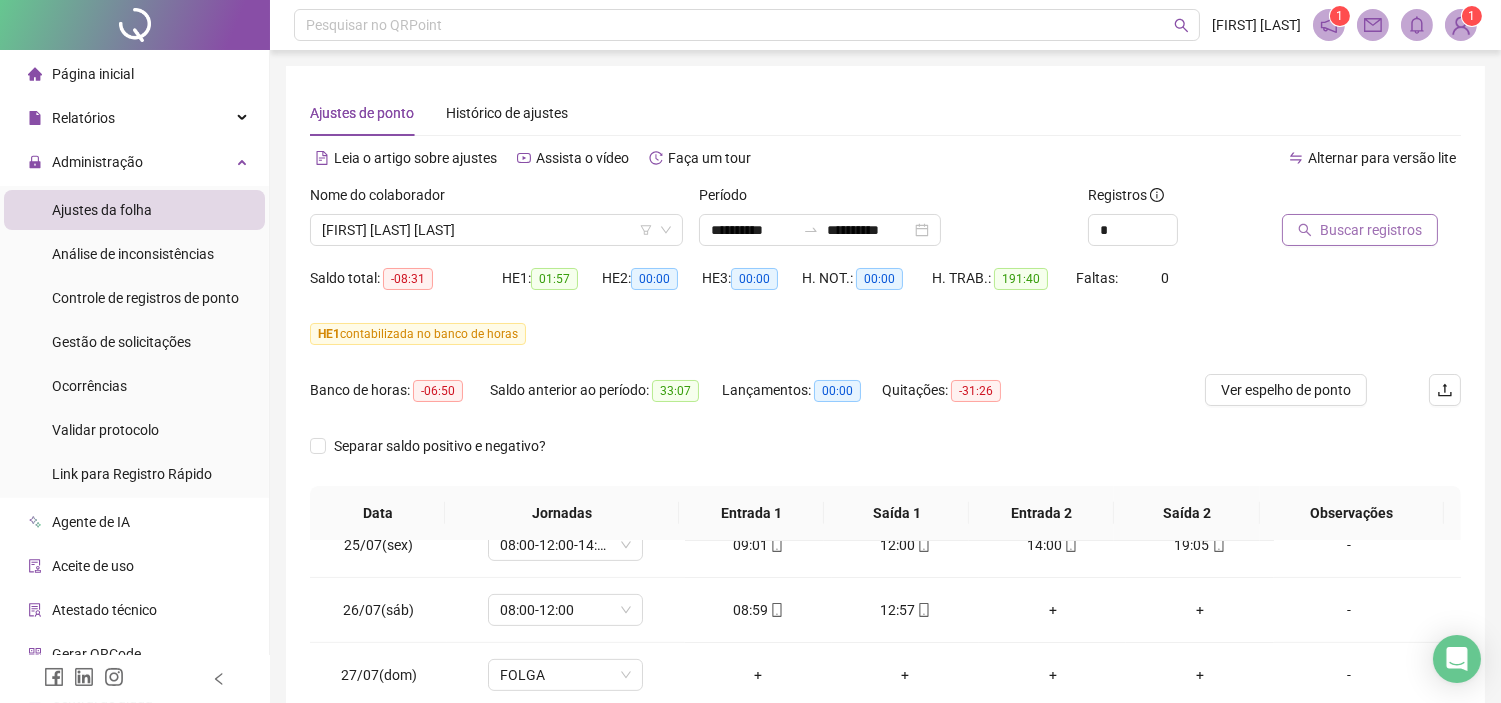 click on "Buscar registros" at bounding box center [1371, 230] 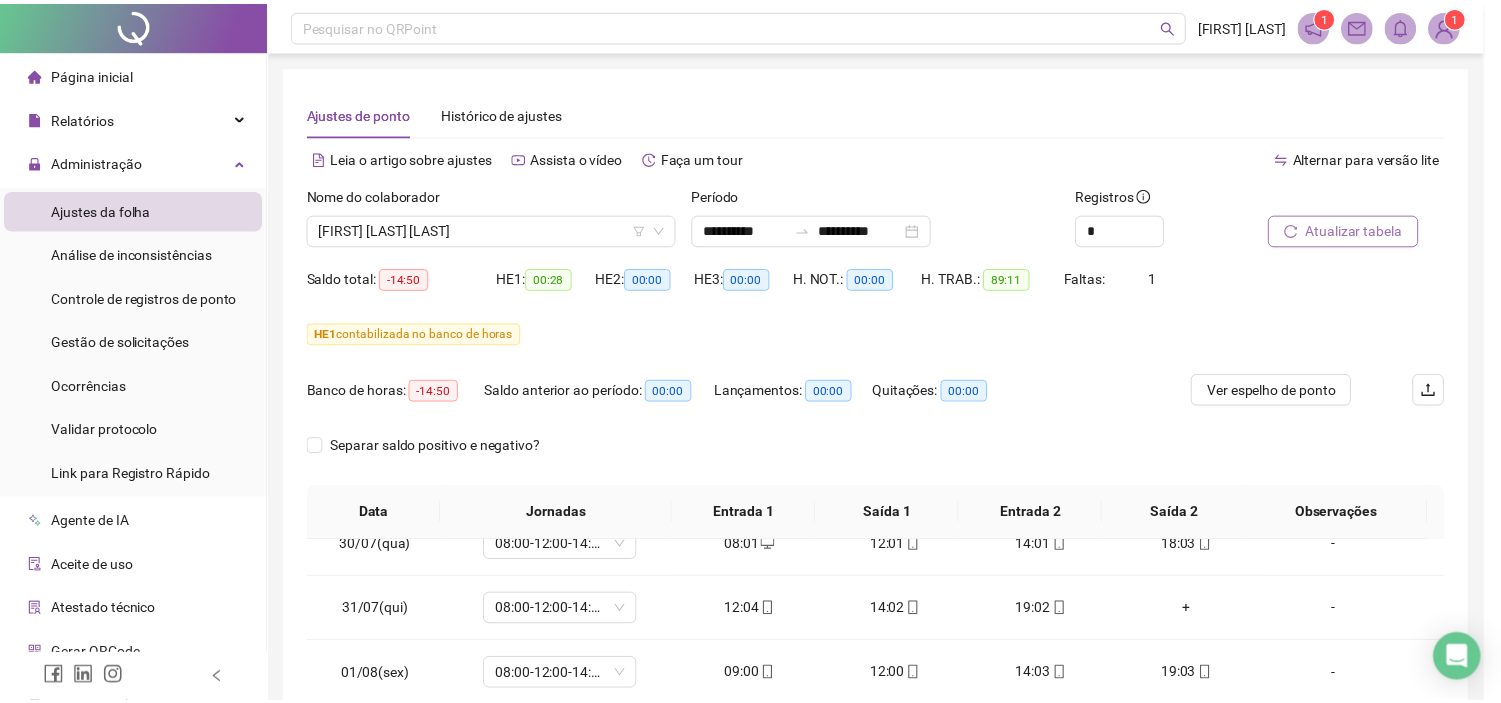 scroll, scrollTop: 614, scrollLeft: 0, axis: vertical 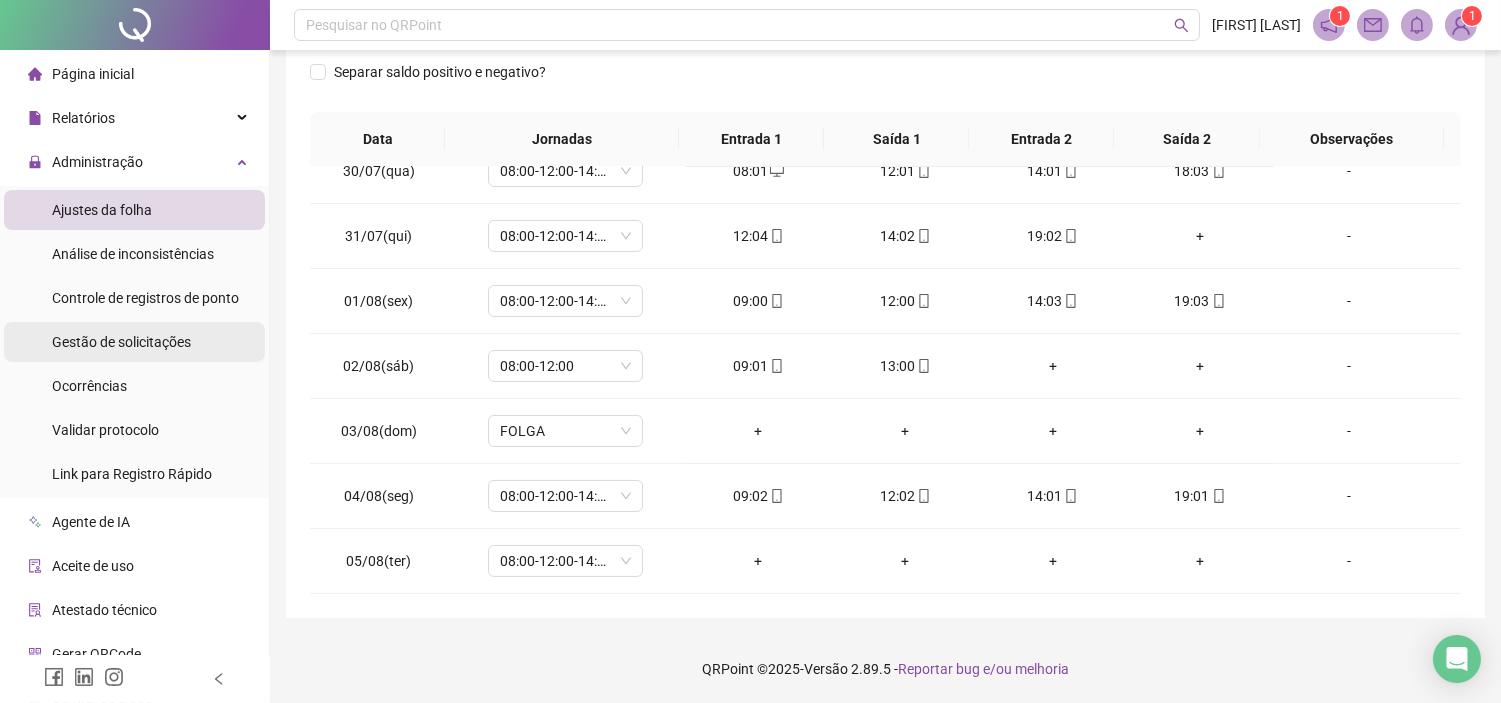 click on "Gestão de solicitações" at bounding box center [121, 342] 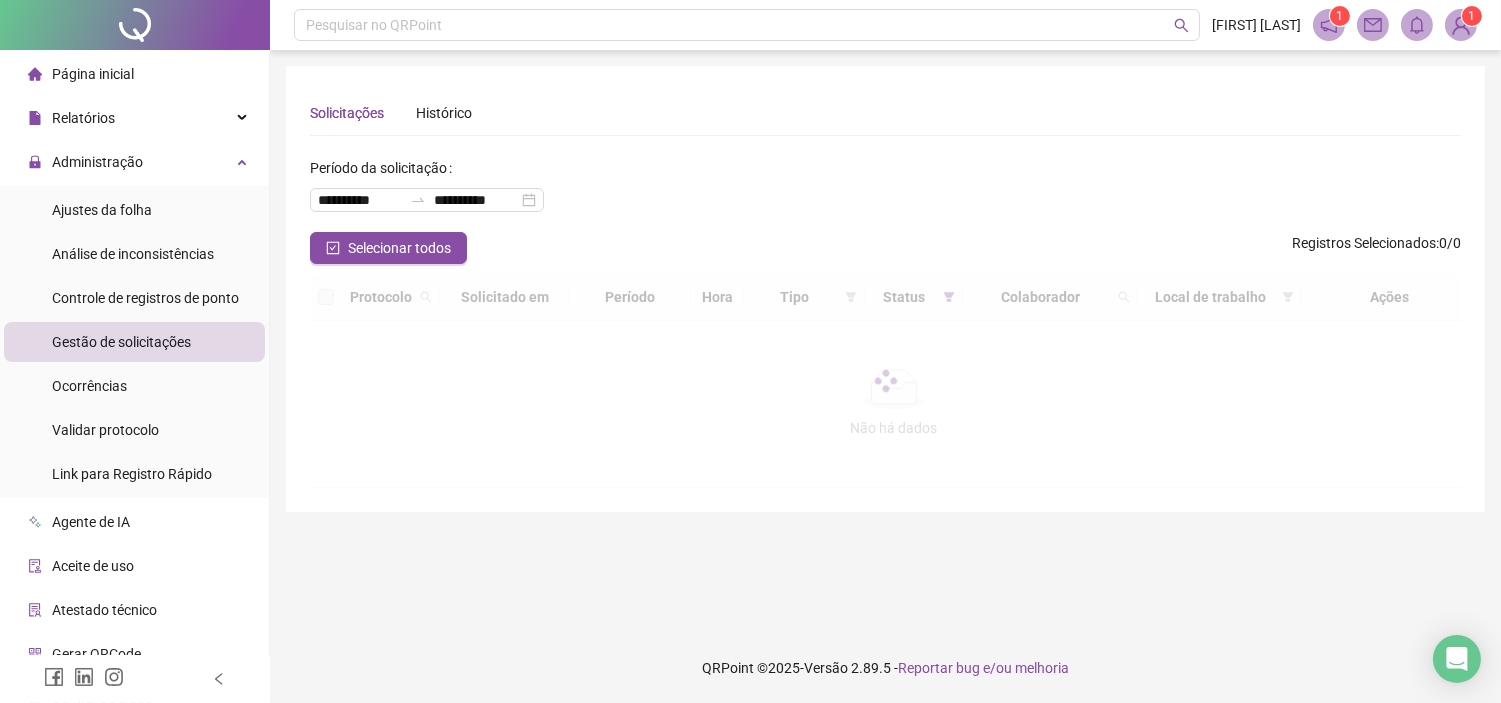 scroll, scrollTop: 0, scrollLeft: 0, axis: both 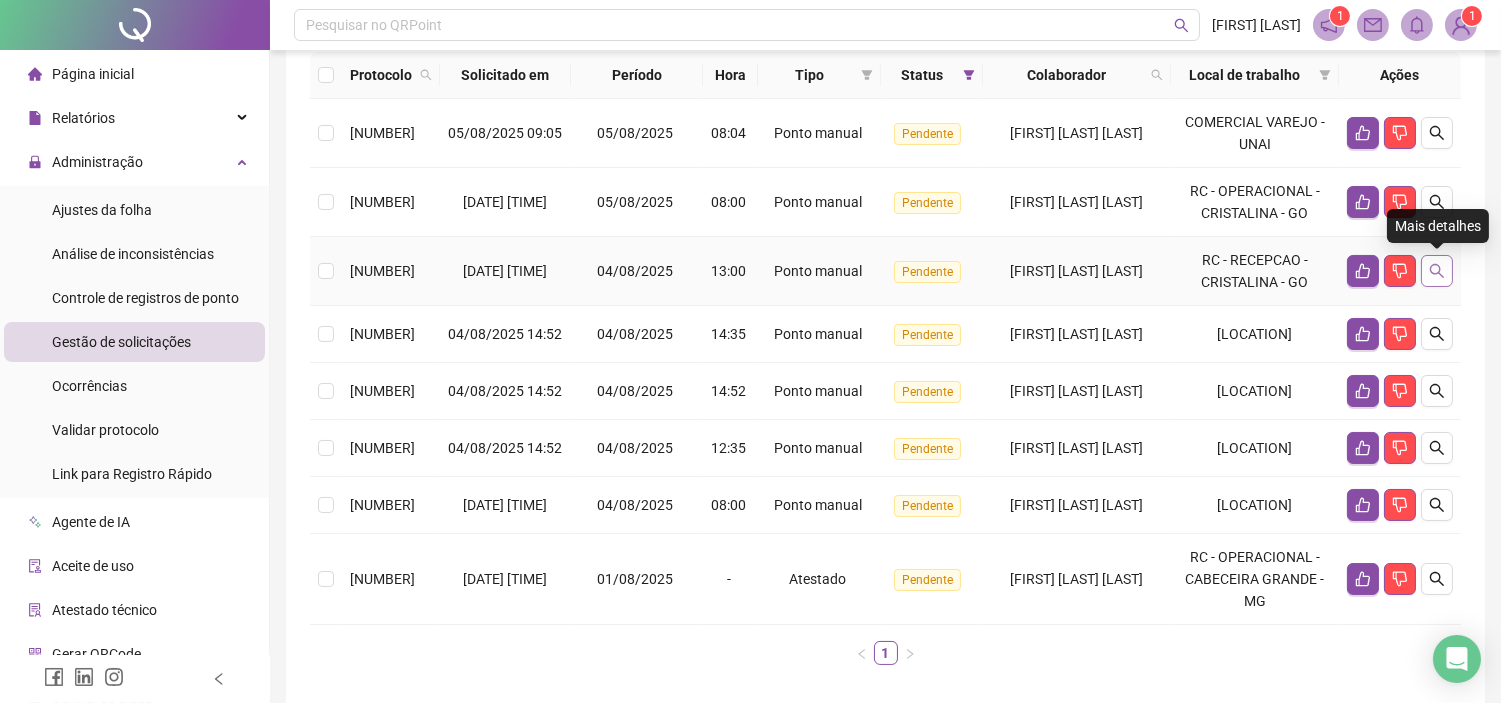 click at bounding box center (1437, 271) 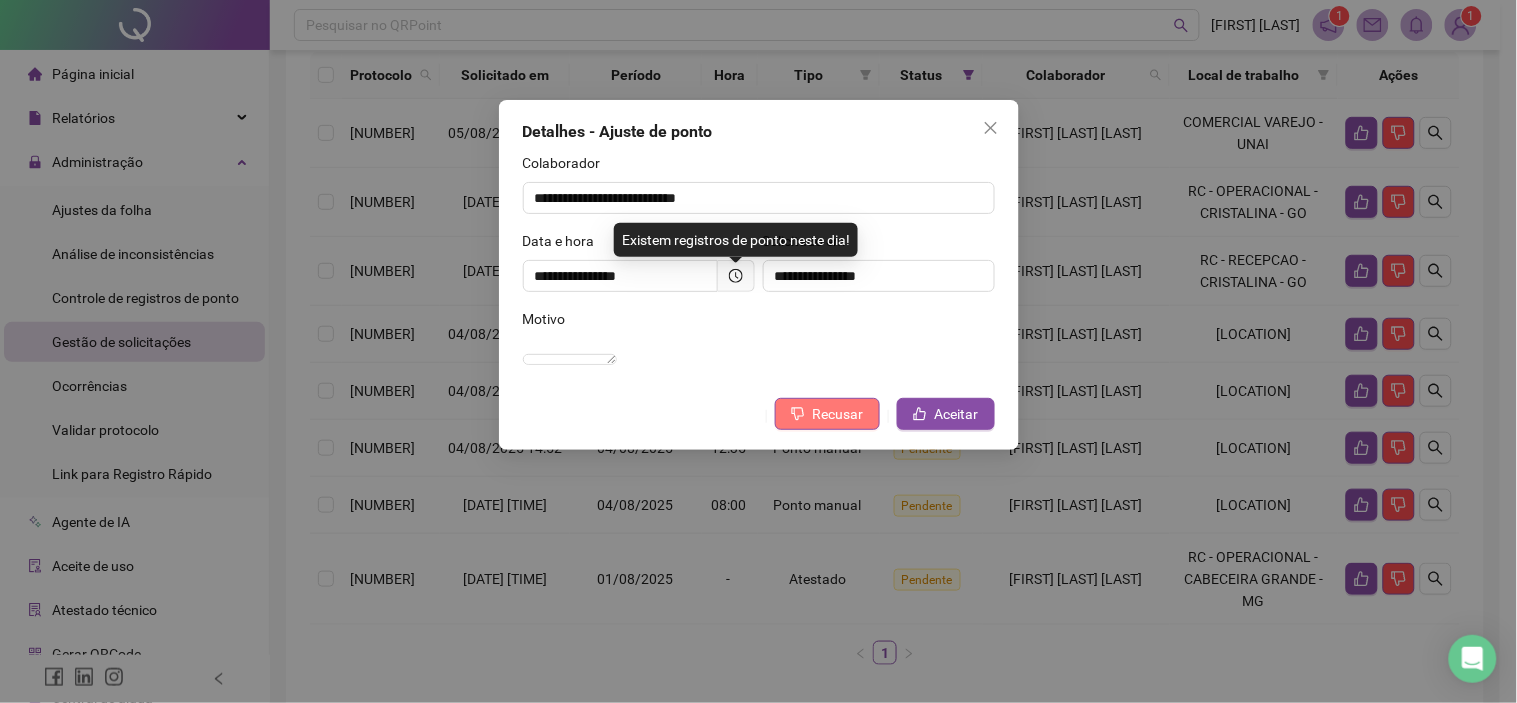 click on "Recusar" at bounding box center (827, 414) 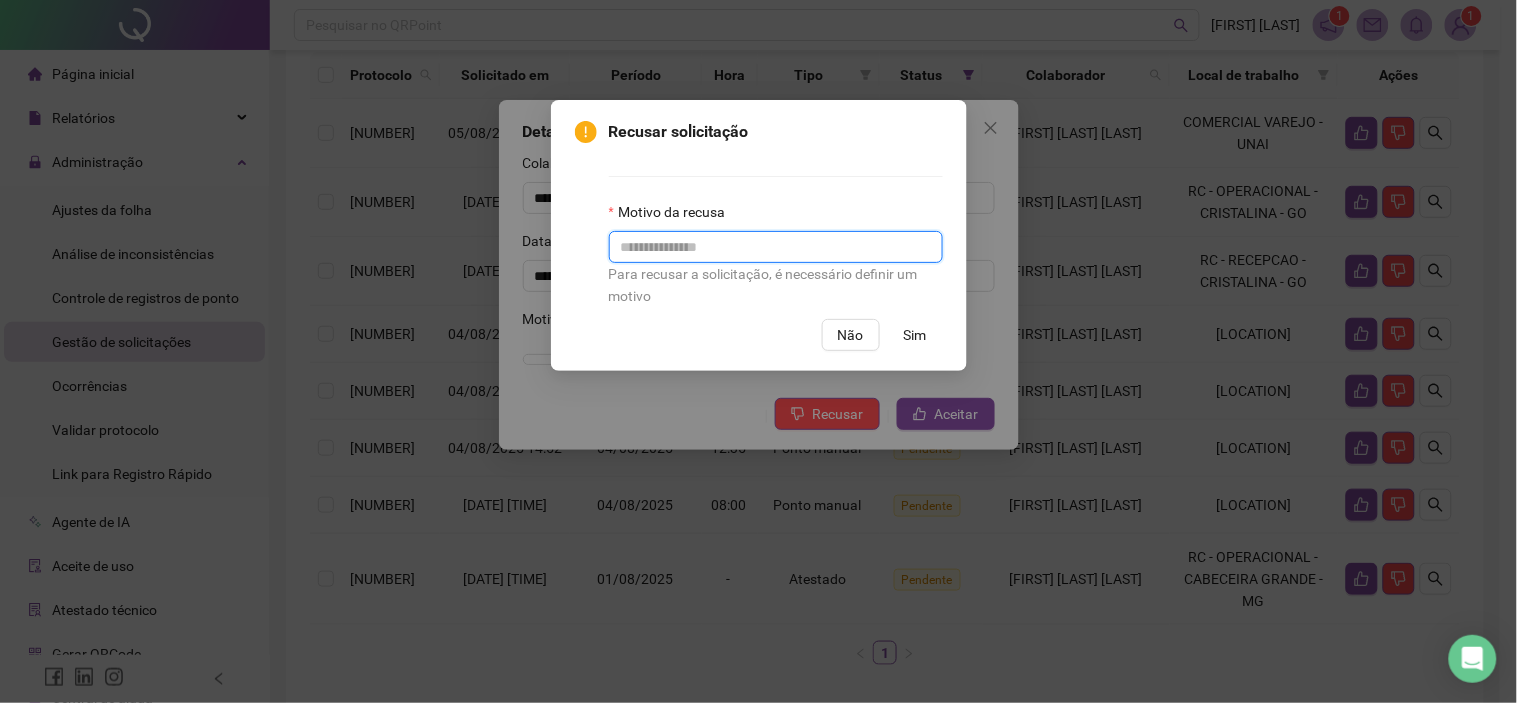 click at bounding box center (776, 247) 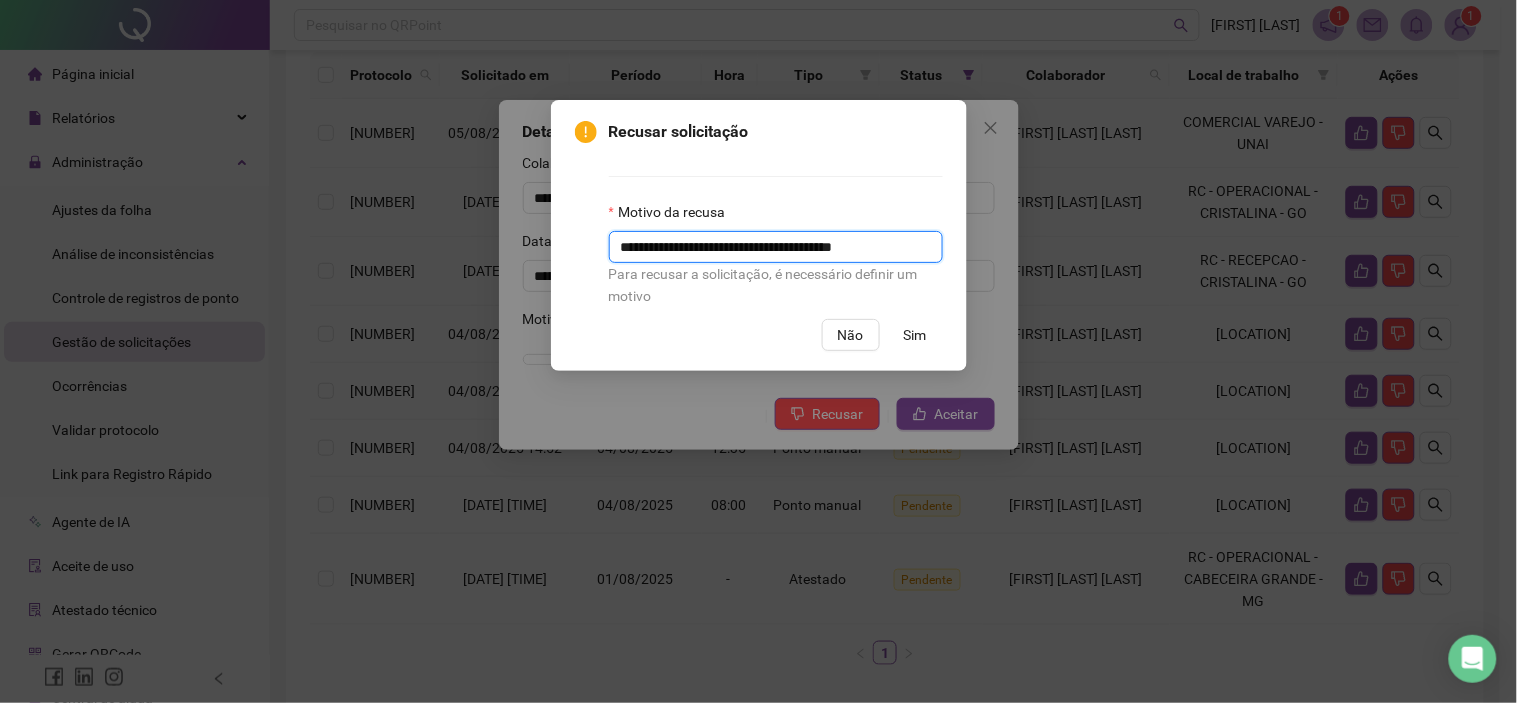 type on "**********" 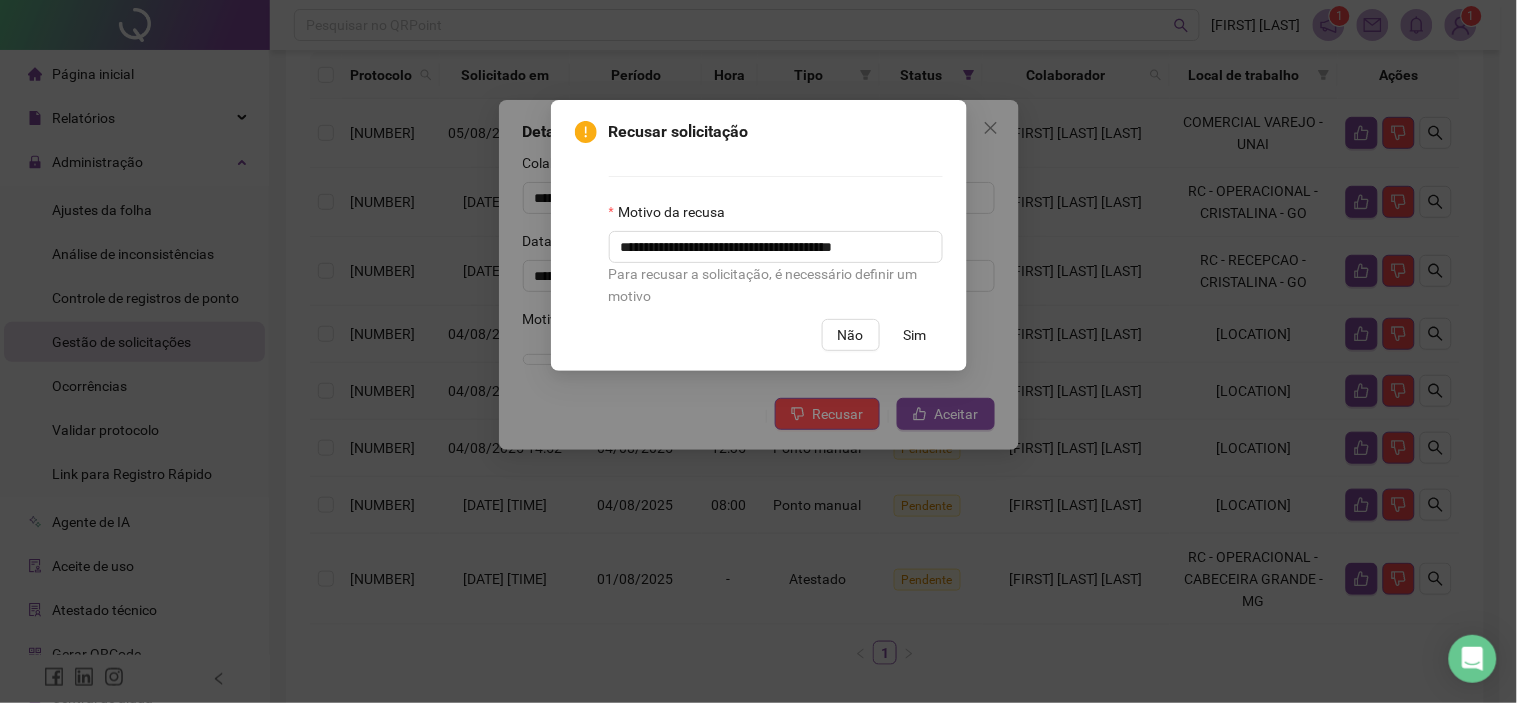 click on "Sim" at bounding box center (915, 335) 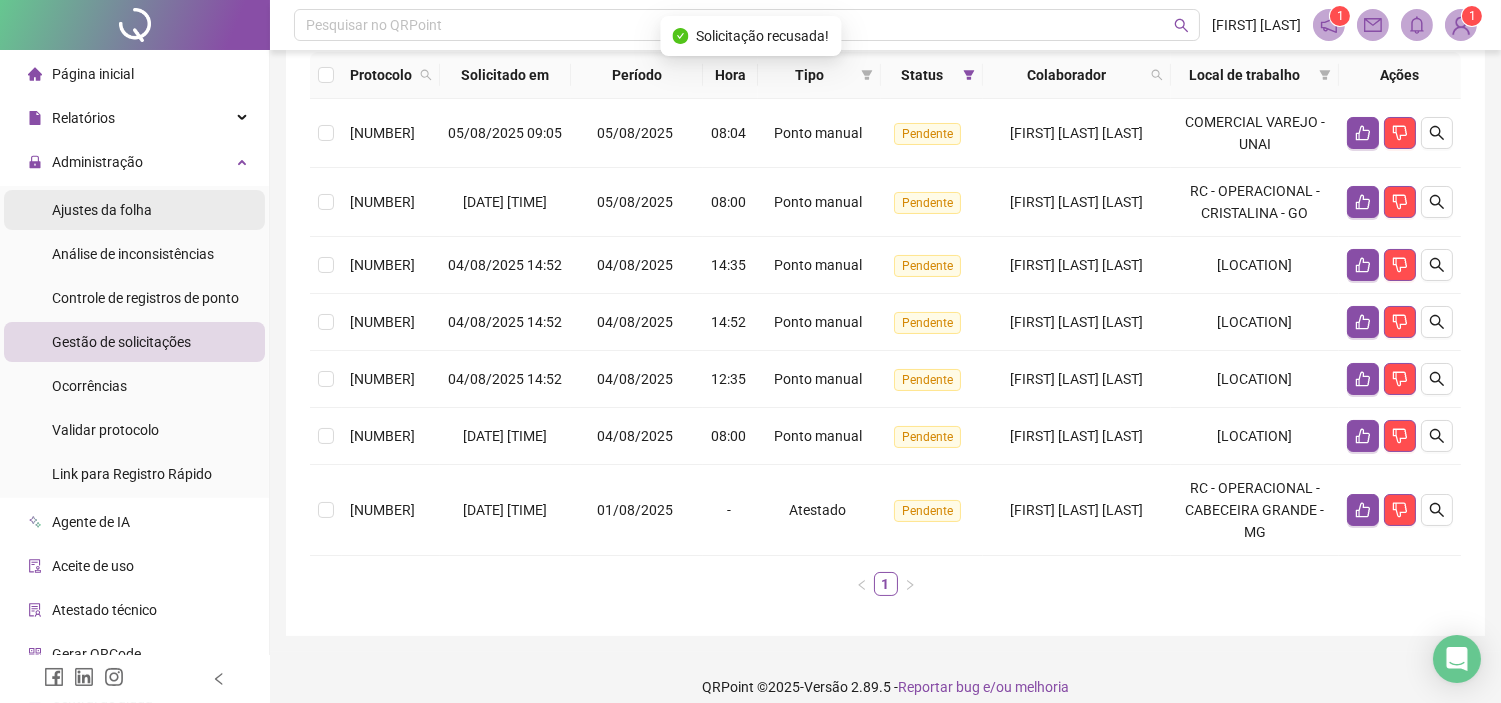 click on "Ajustes da folha" at bounding box center [134, 210] 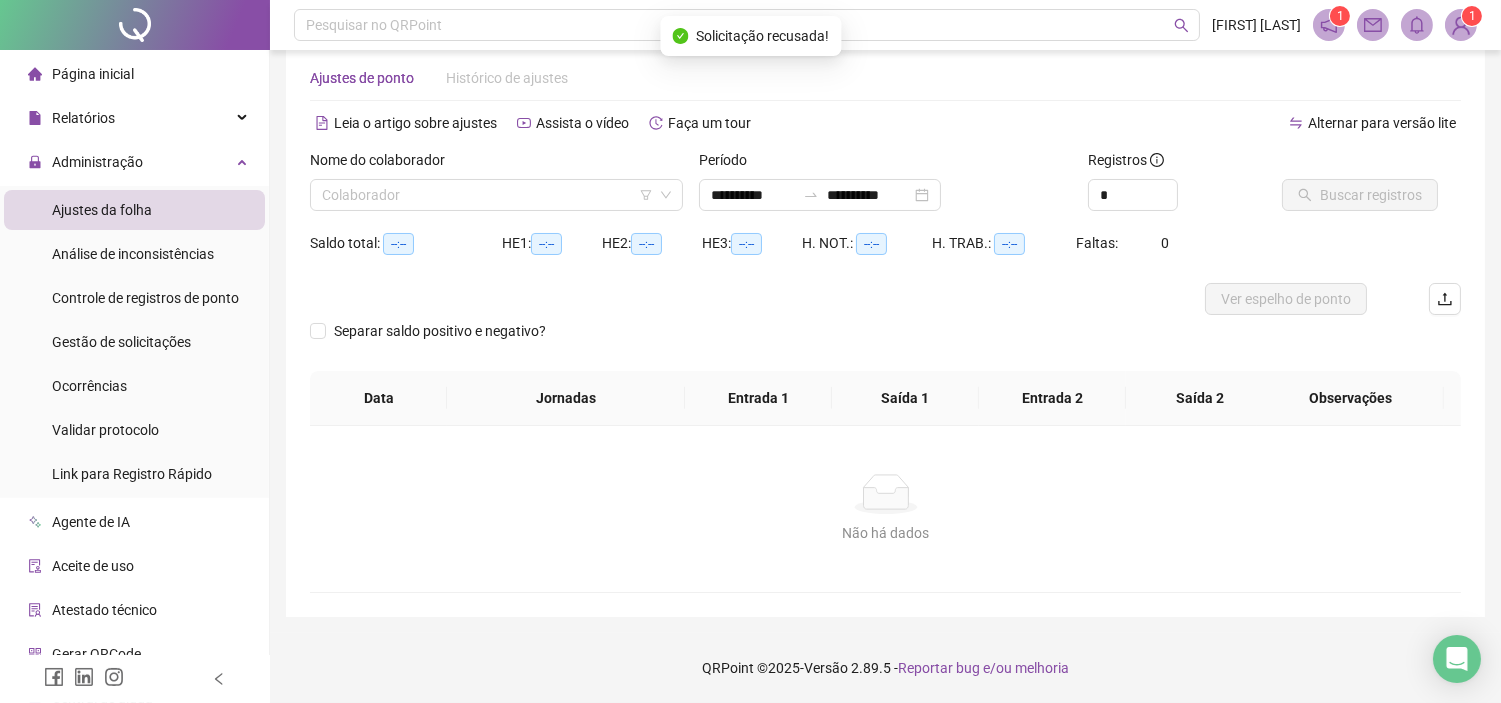 scroll, scrollTop: 34, scrollLeft: 0, axis: vertical 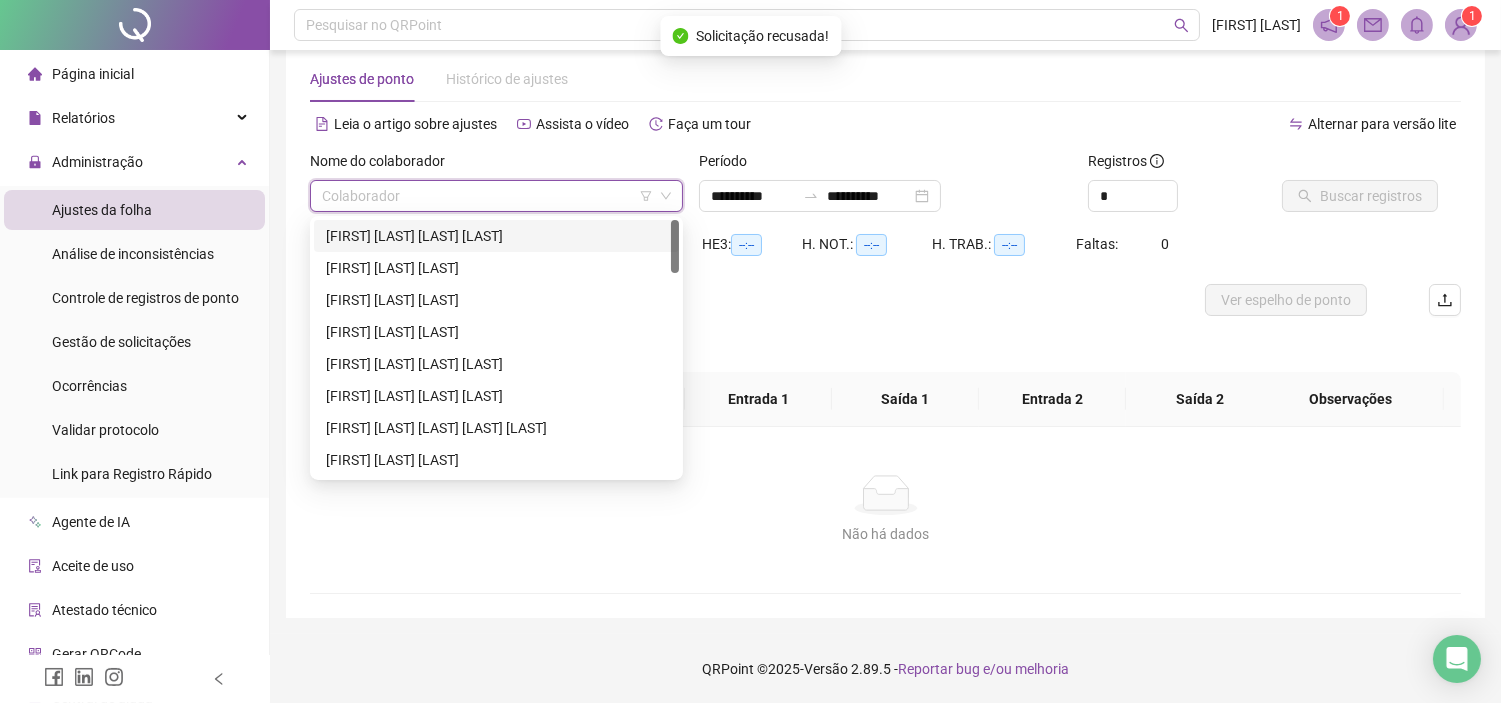 click at bounding box center (487, 196) 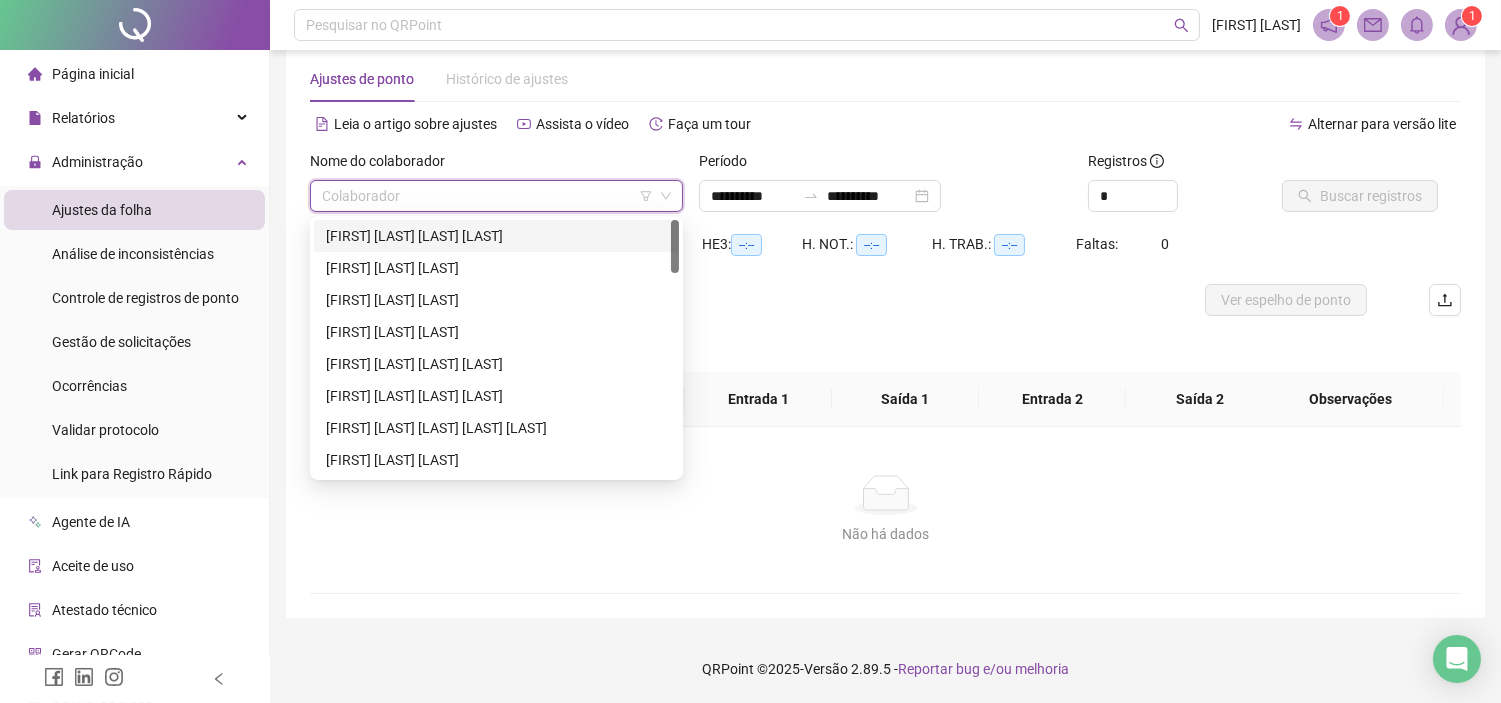 type on "*" 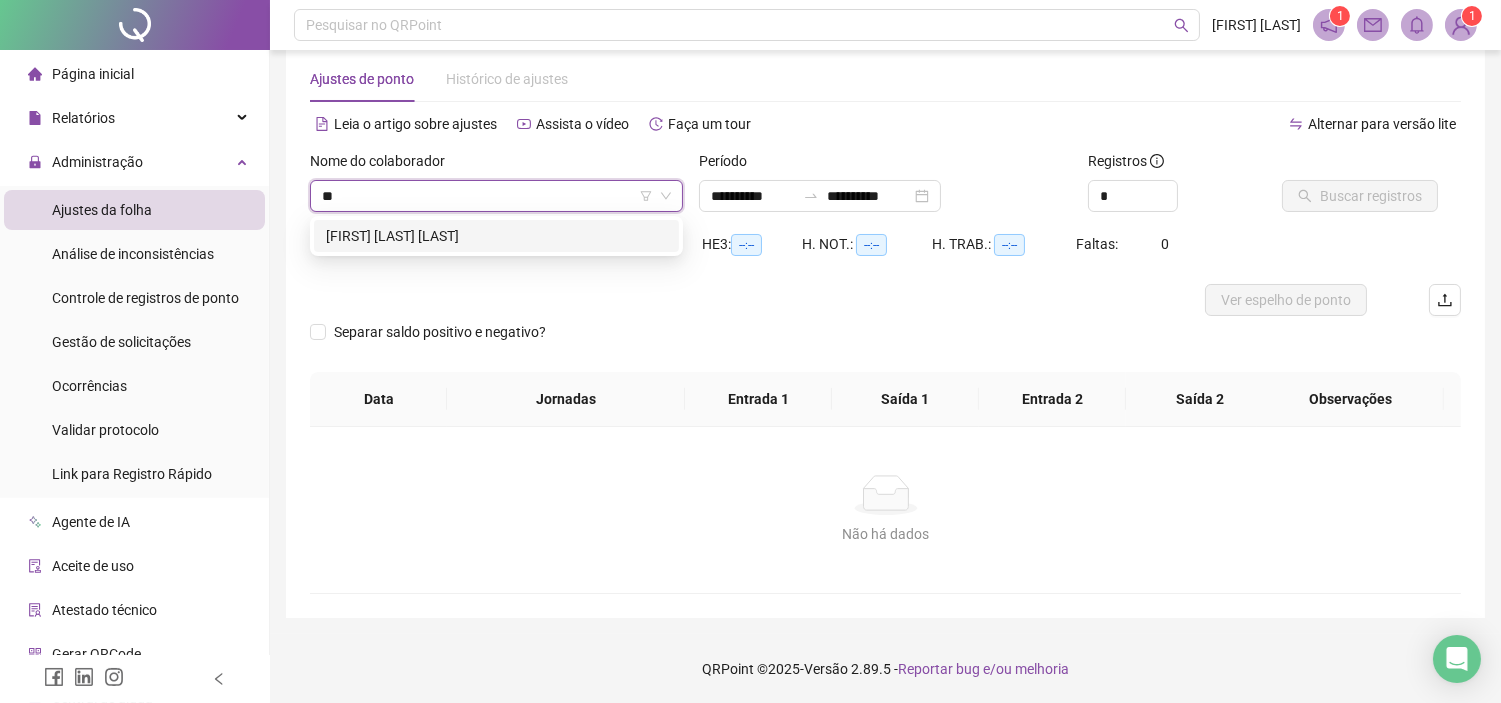 type on "***" 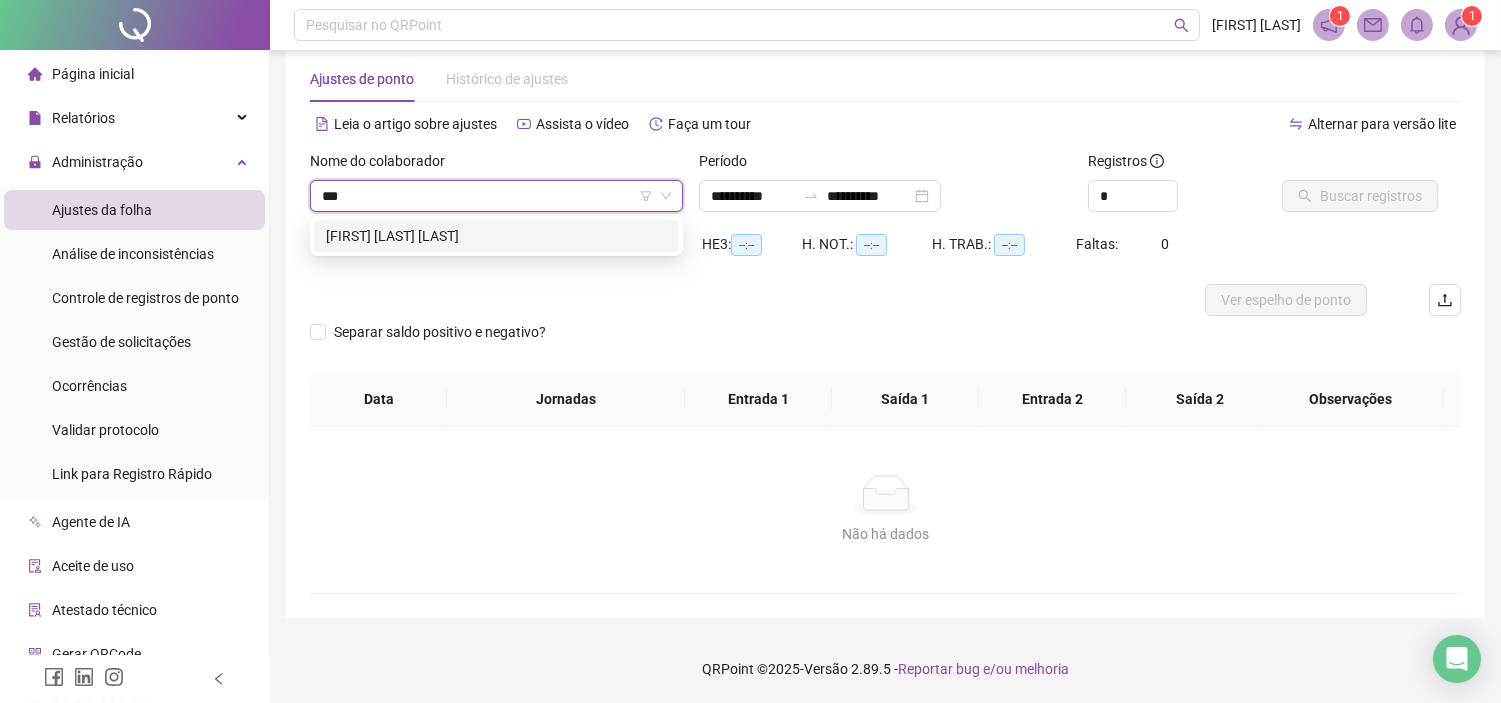 click on "[FIRST] [LAST] [LAST]" at bounding box center [496, 236] 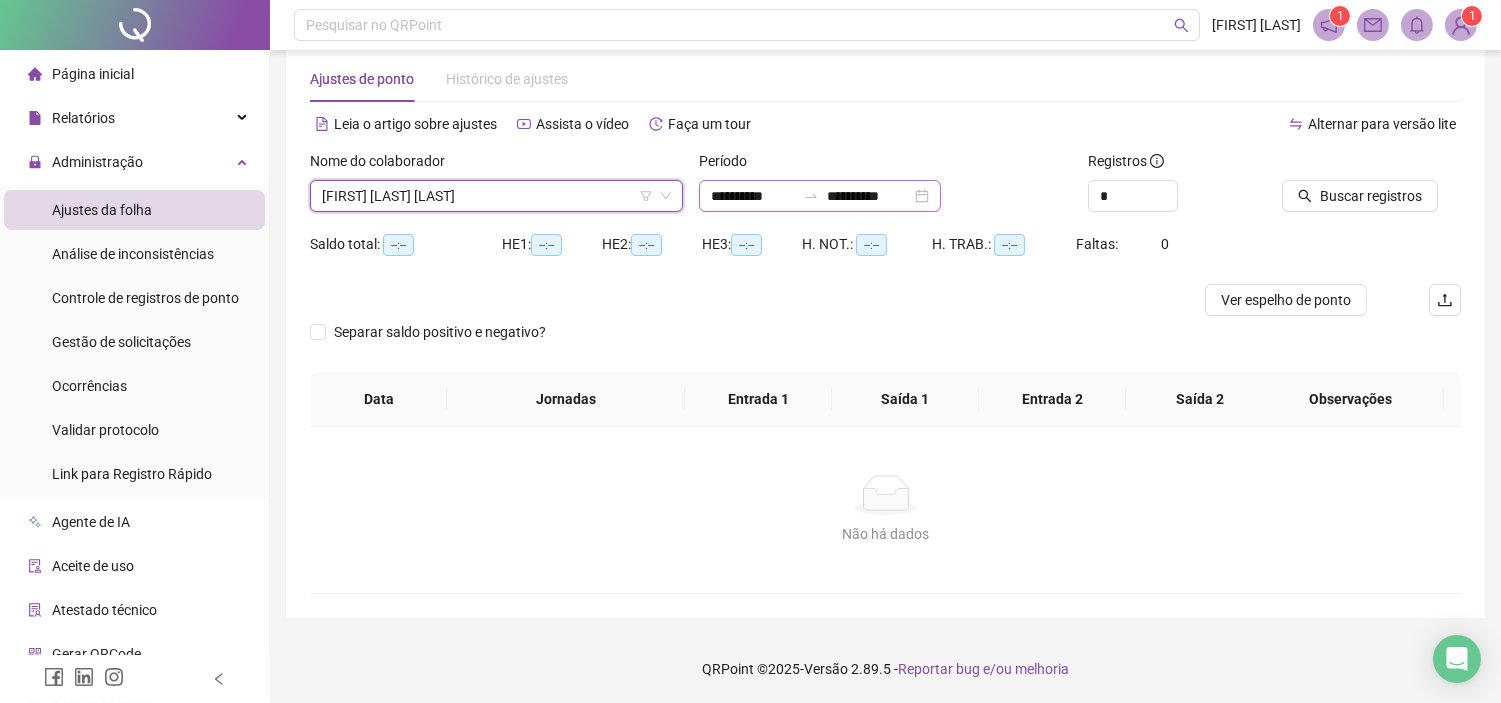 click on "**********" at bounding box center [820, 196] 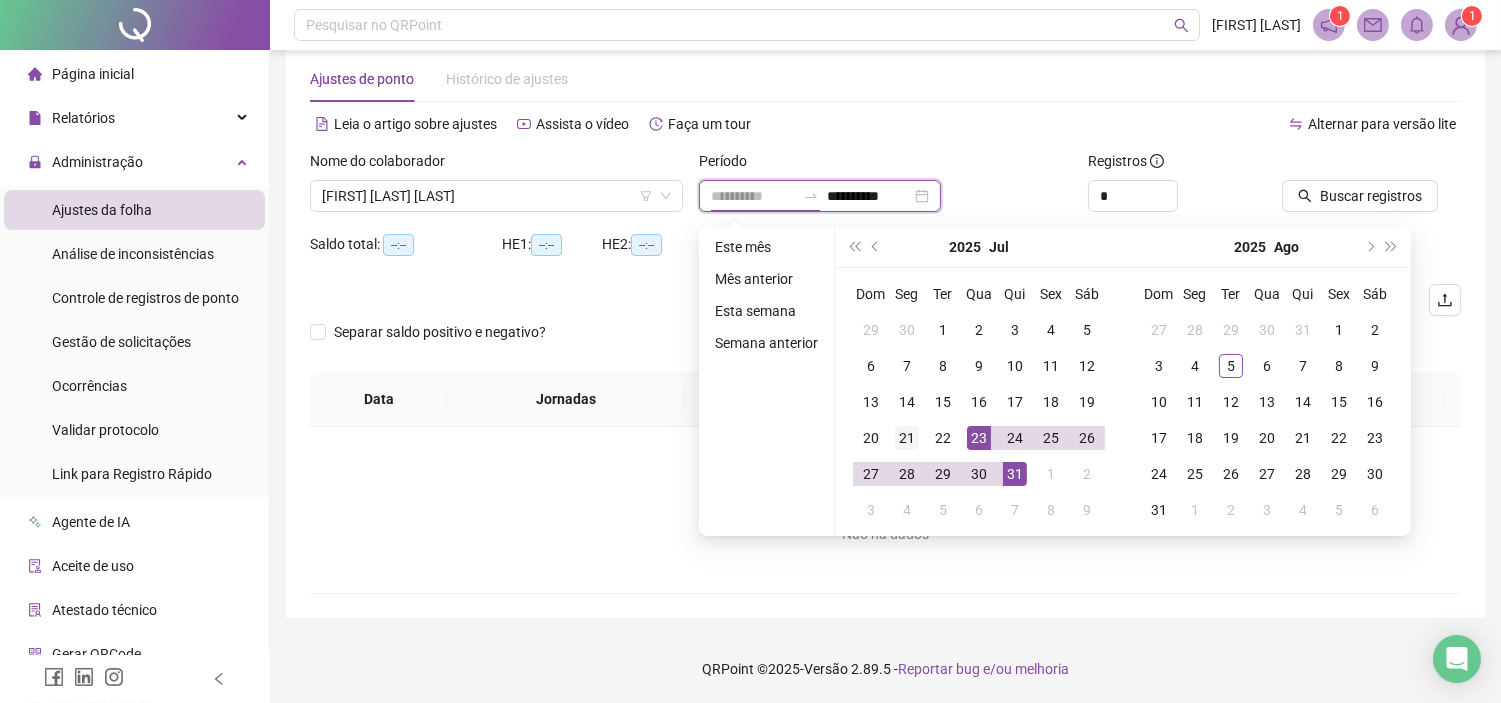 type on "**********" 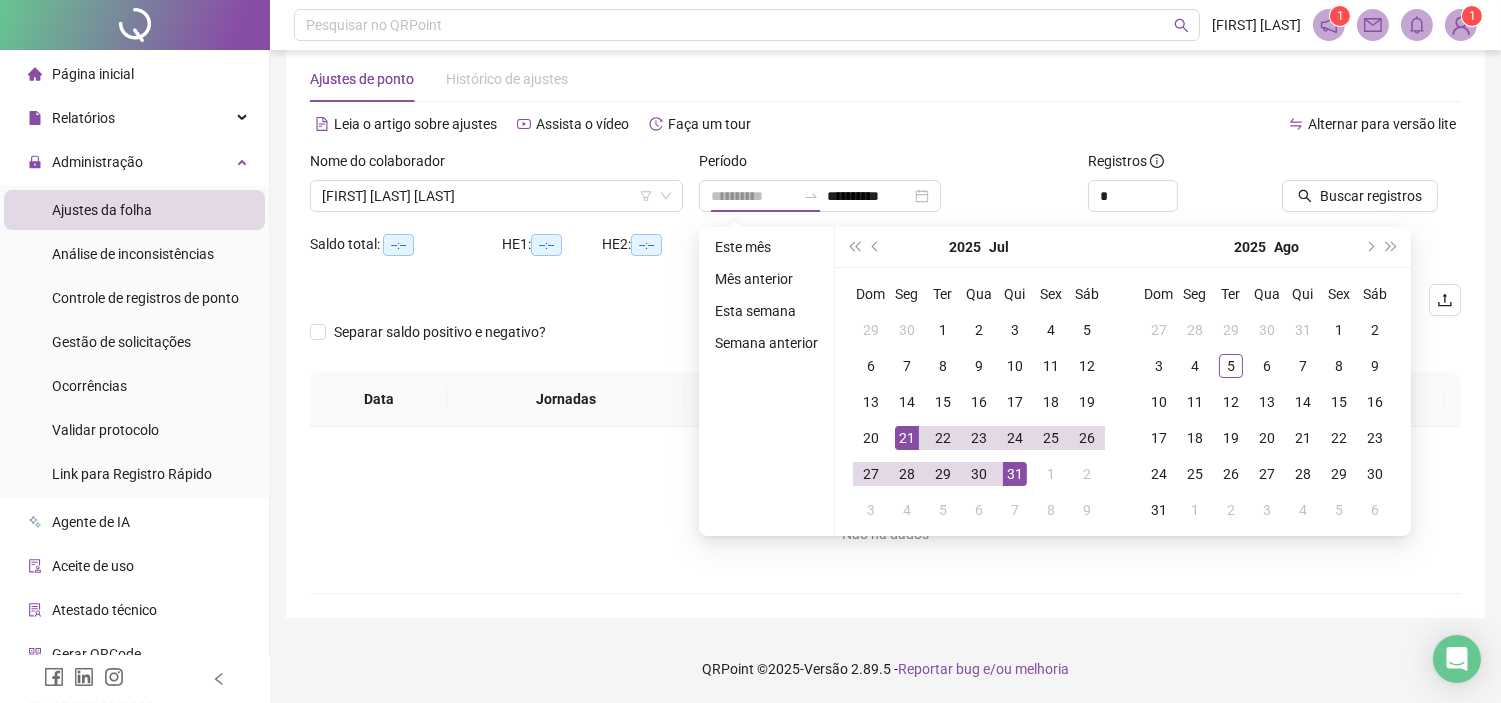 click on "21" at bounding box center (907, 438) 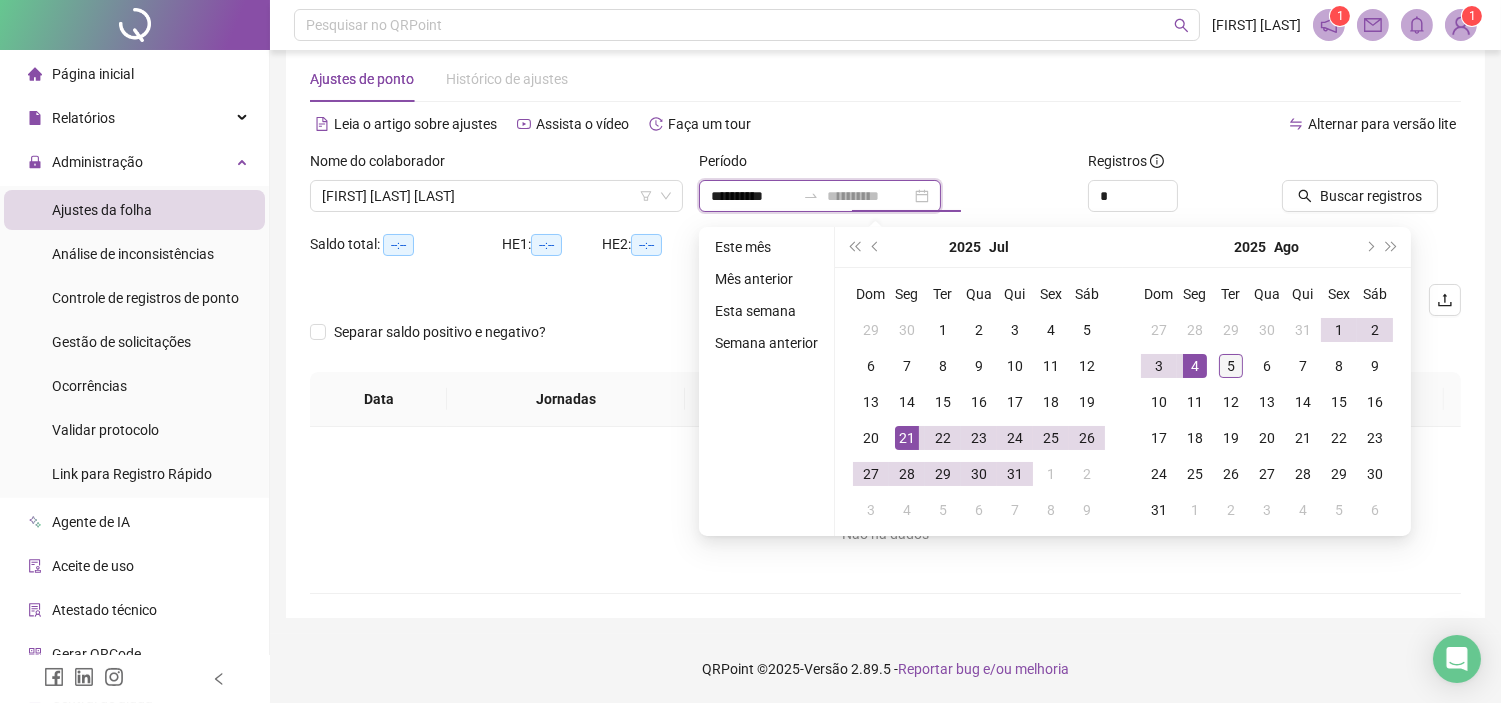 type on "**********" 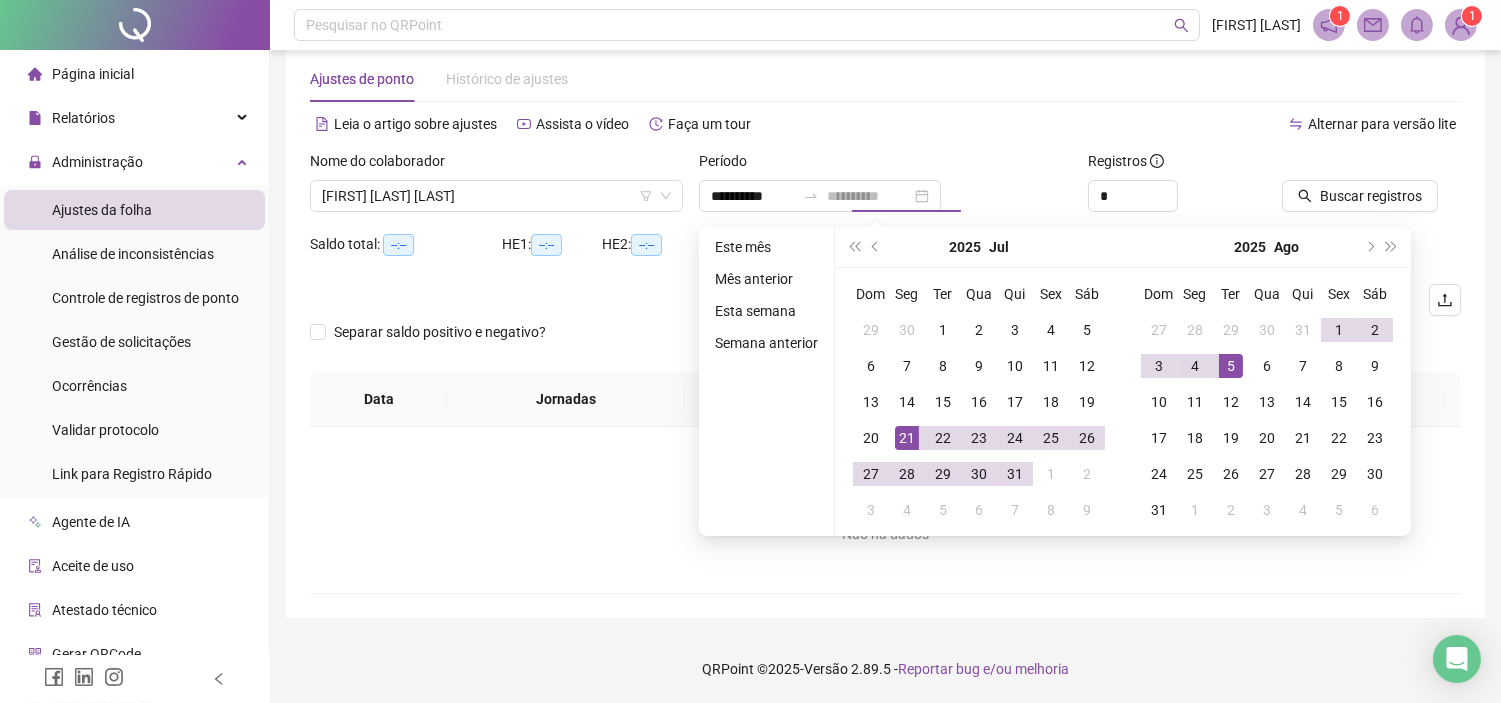 click on "5" at bounding box center (1231, 366) 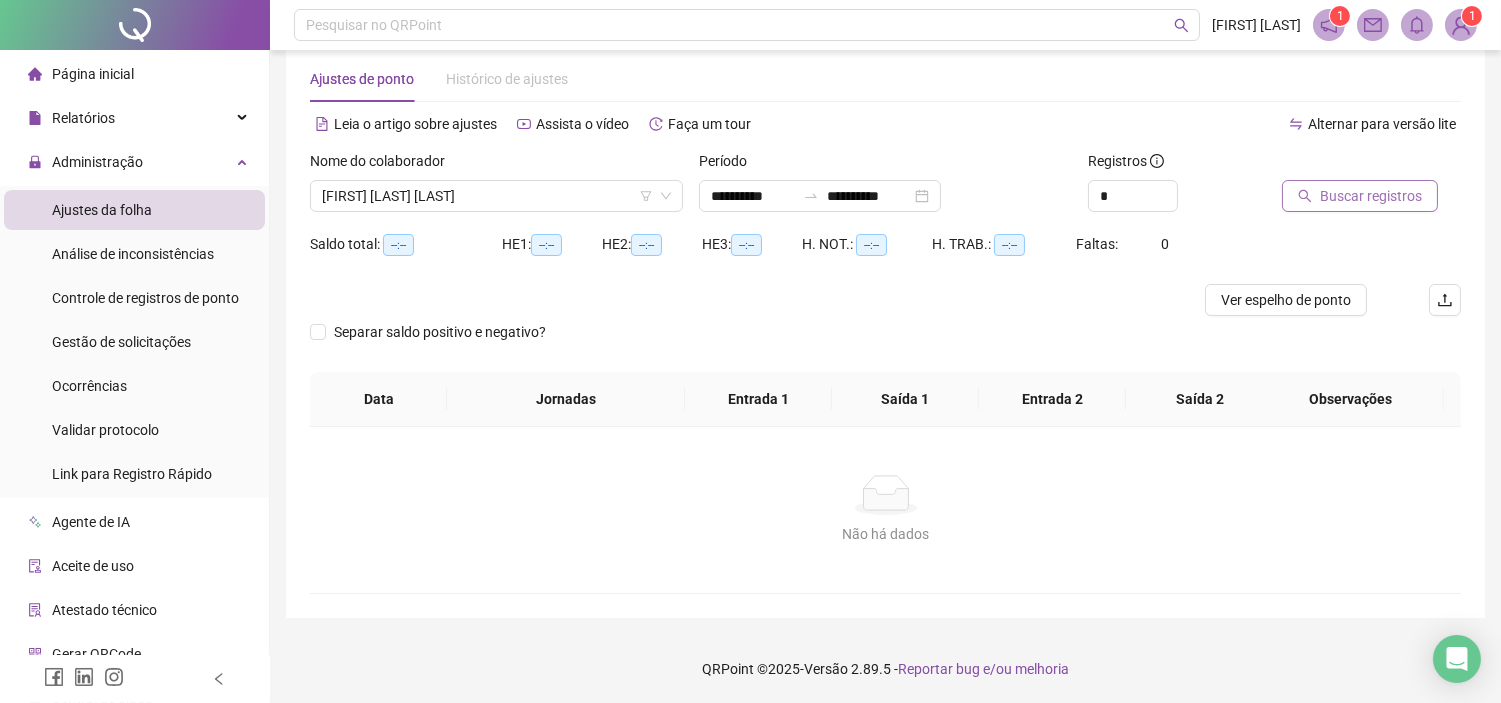 click on "Buscar registros" at bounding box center [1371, 196] 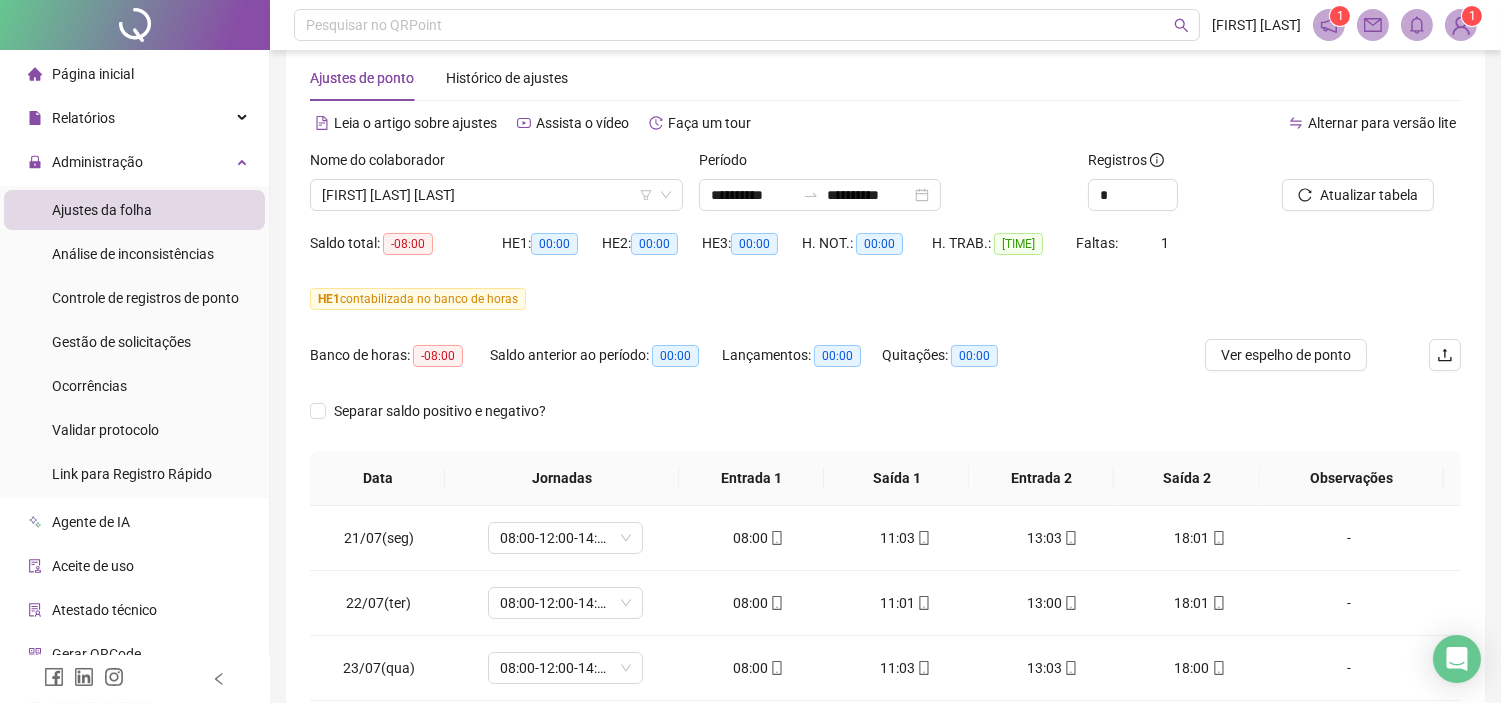scroll, scrollTop: 374, scrollLeft: 0, axis: vertical 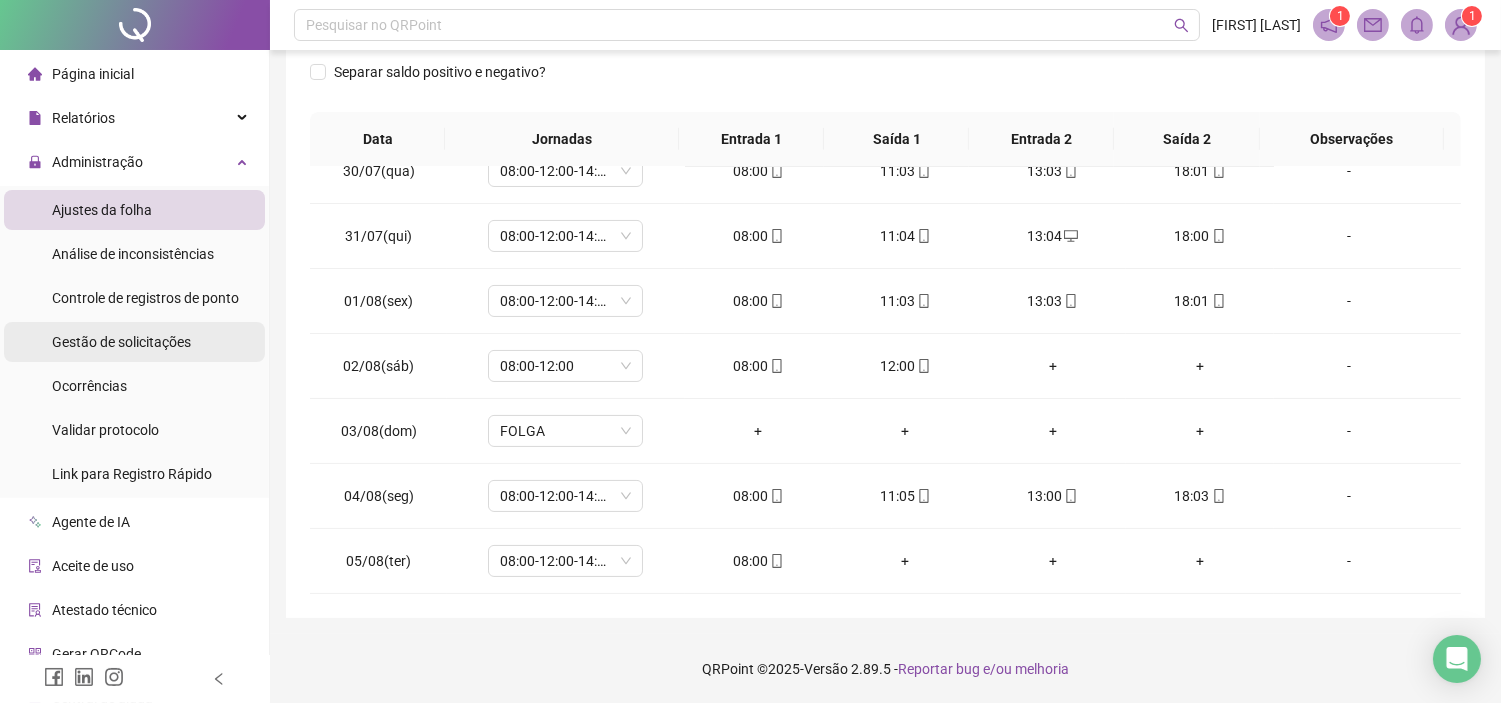 click on "Gestão de solicitações" at bounding box center (121, 342) 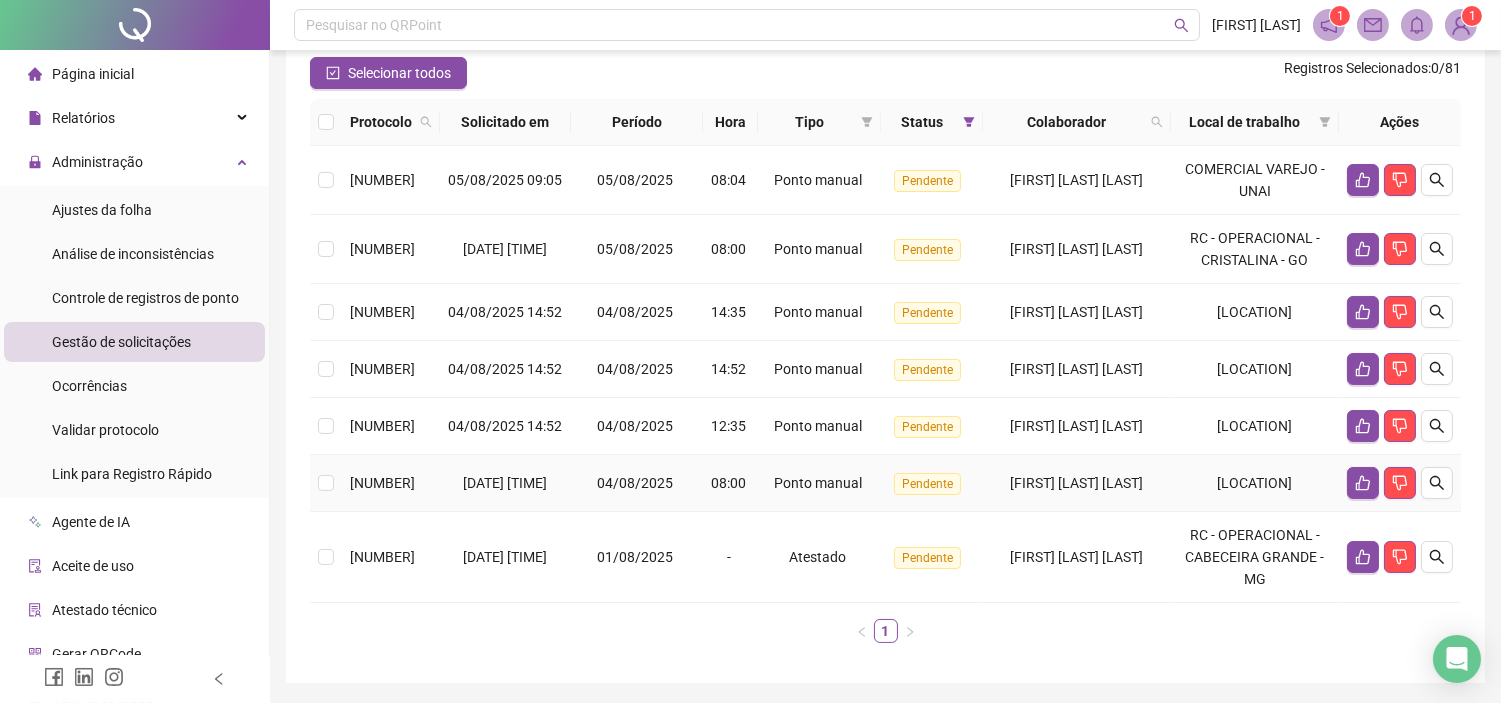 scroll, scrollTop: 0, scrollLeft: 0, axis: both 